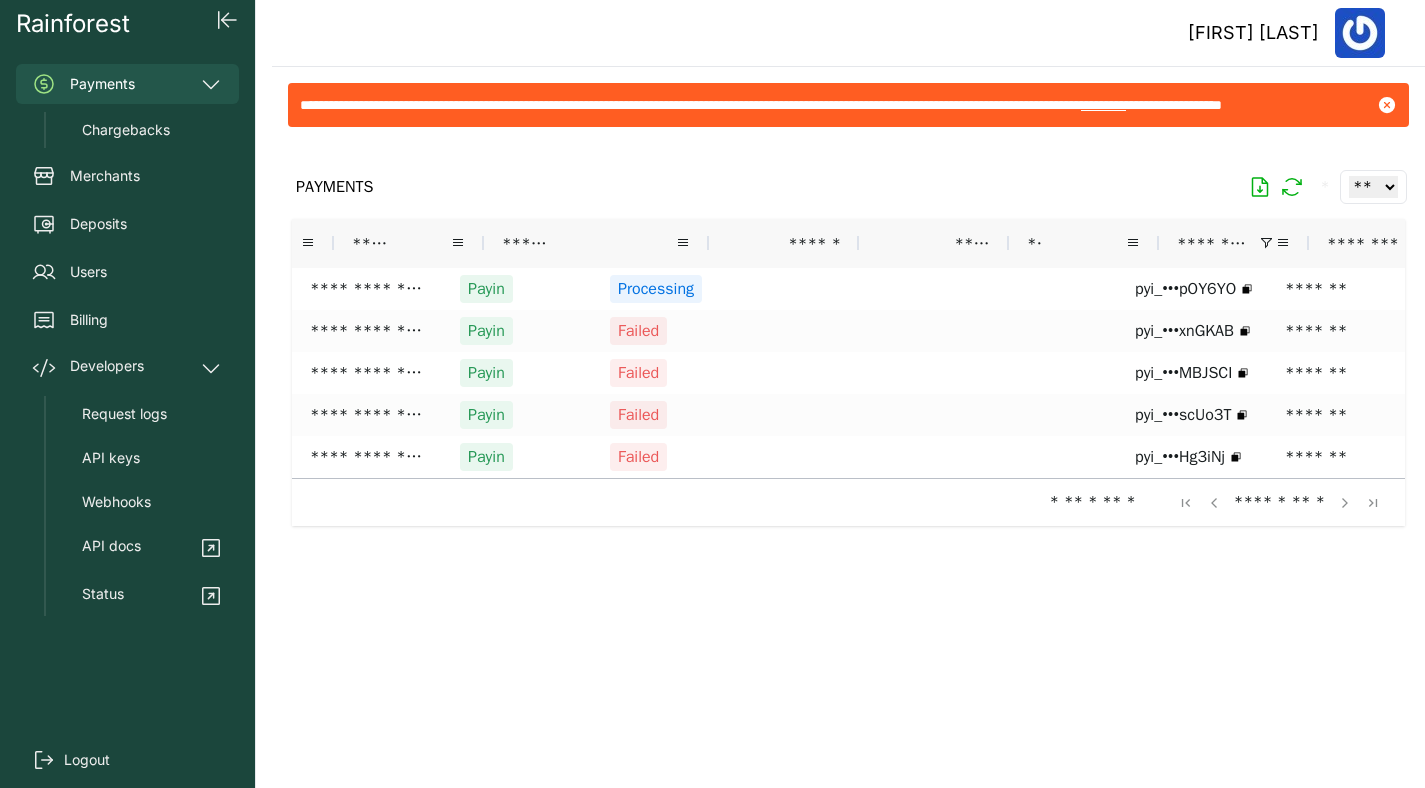scroll, scrollTop: 0, scrollLeft: 0, axis: both 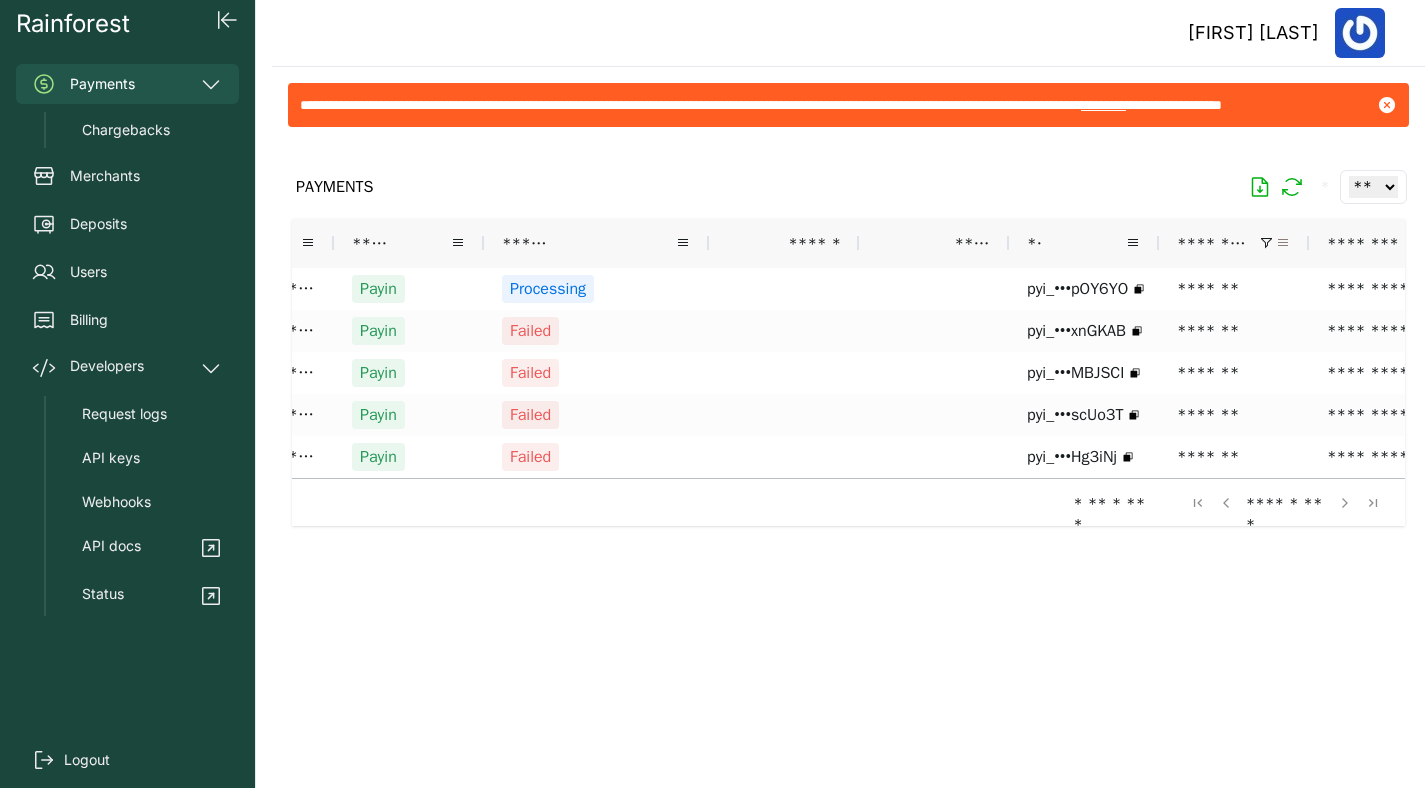 click at bounding box center [1283, 243] 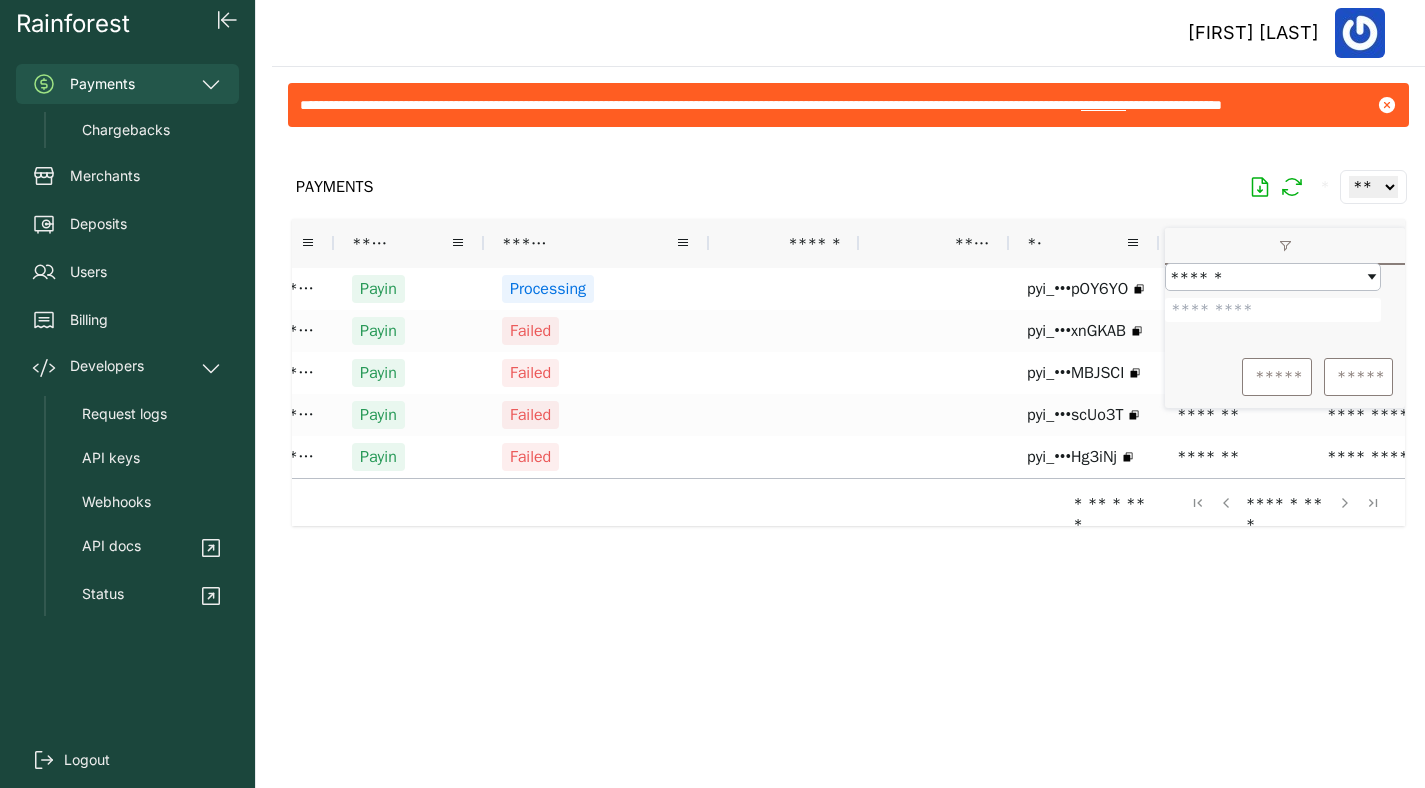drag, startPoint x: 1262, startPoint y: 327, endPoint x: 1189, endPoint y: 327, distance: 73 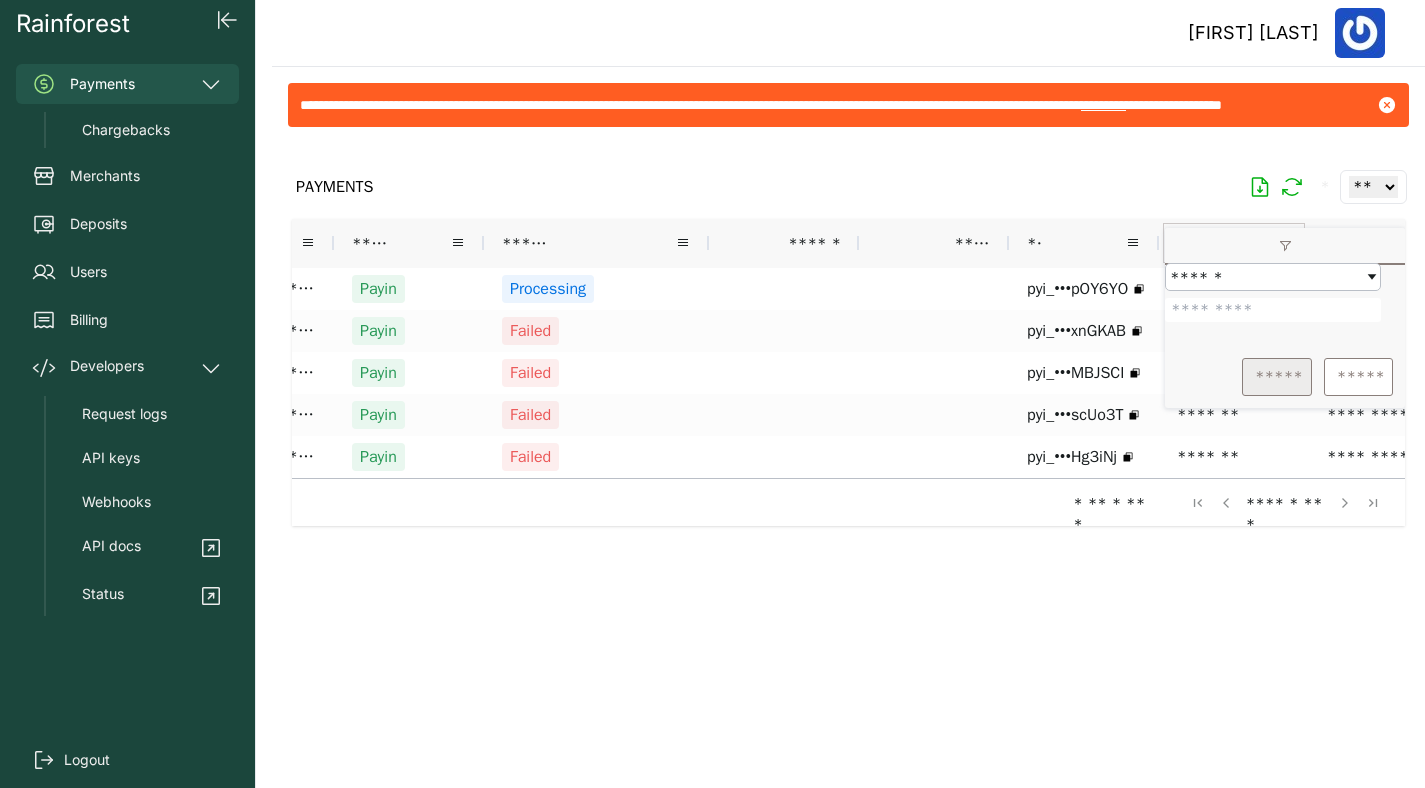 type on "*******" 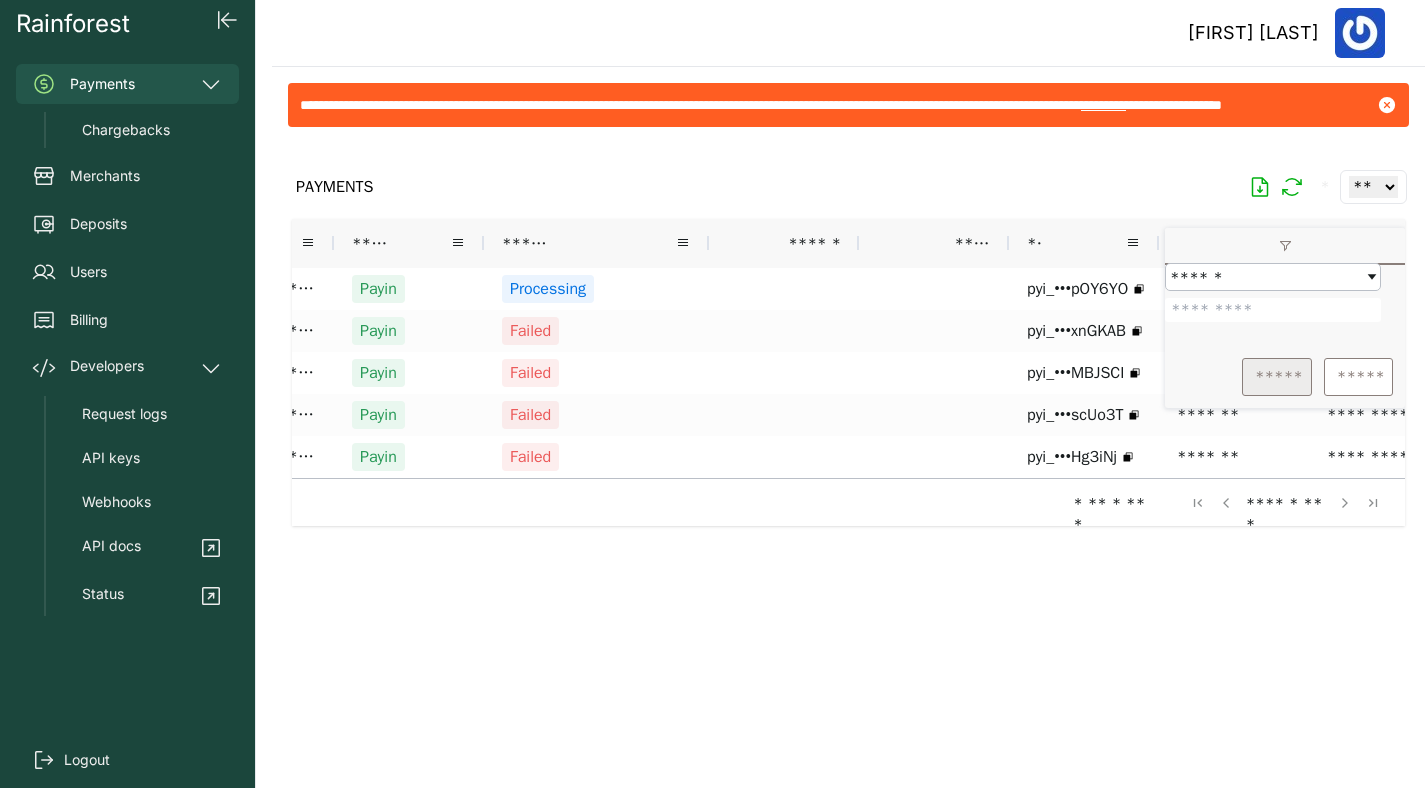 click on "*****" at bounding box center [1277, 377] 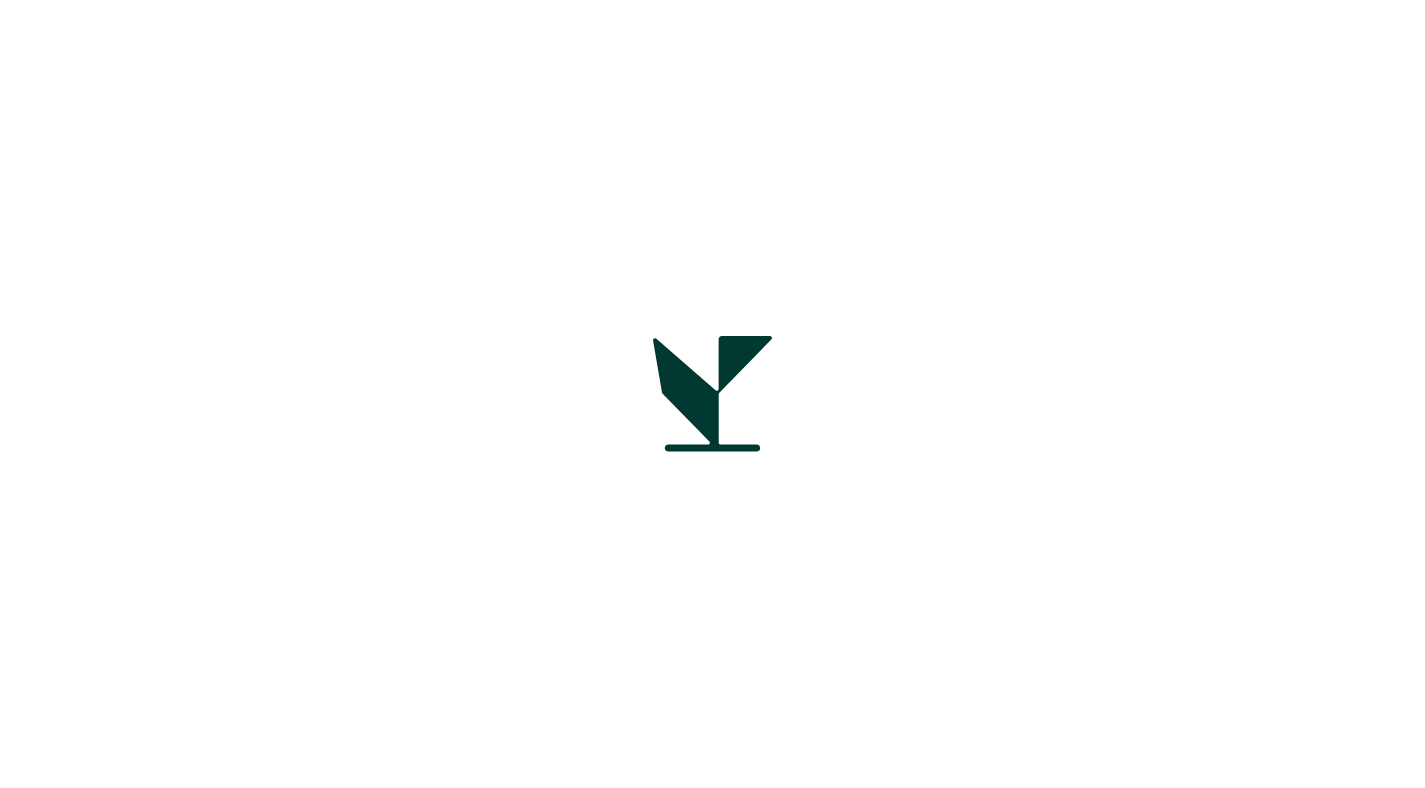 scroll, scrollTop: 0, scrollLeft: 0, axis: both 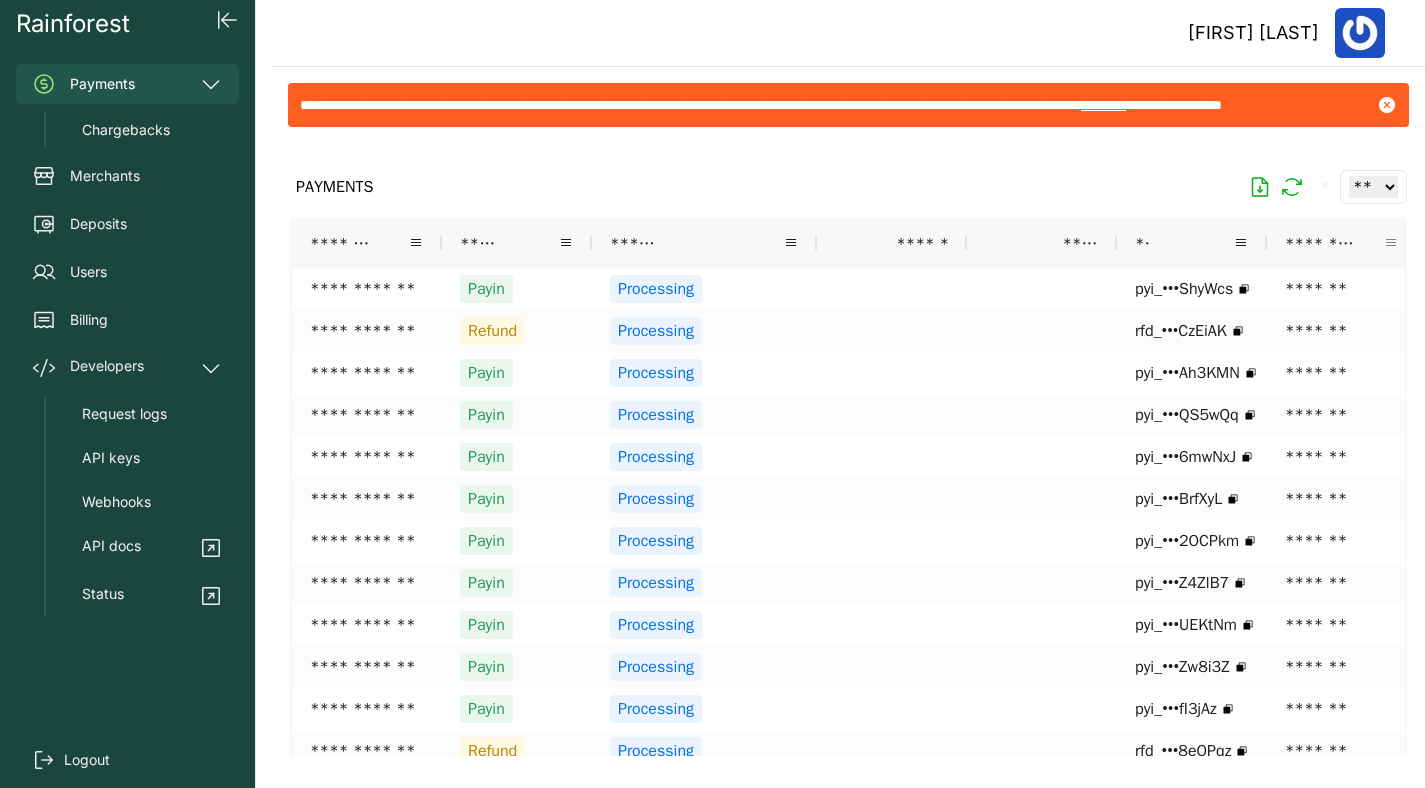 click at bounding box center [1391, 243] 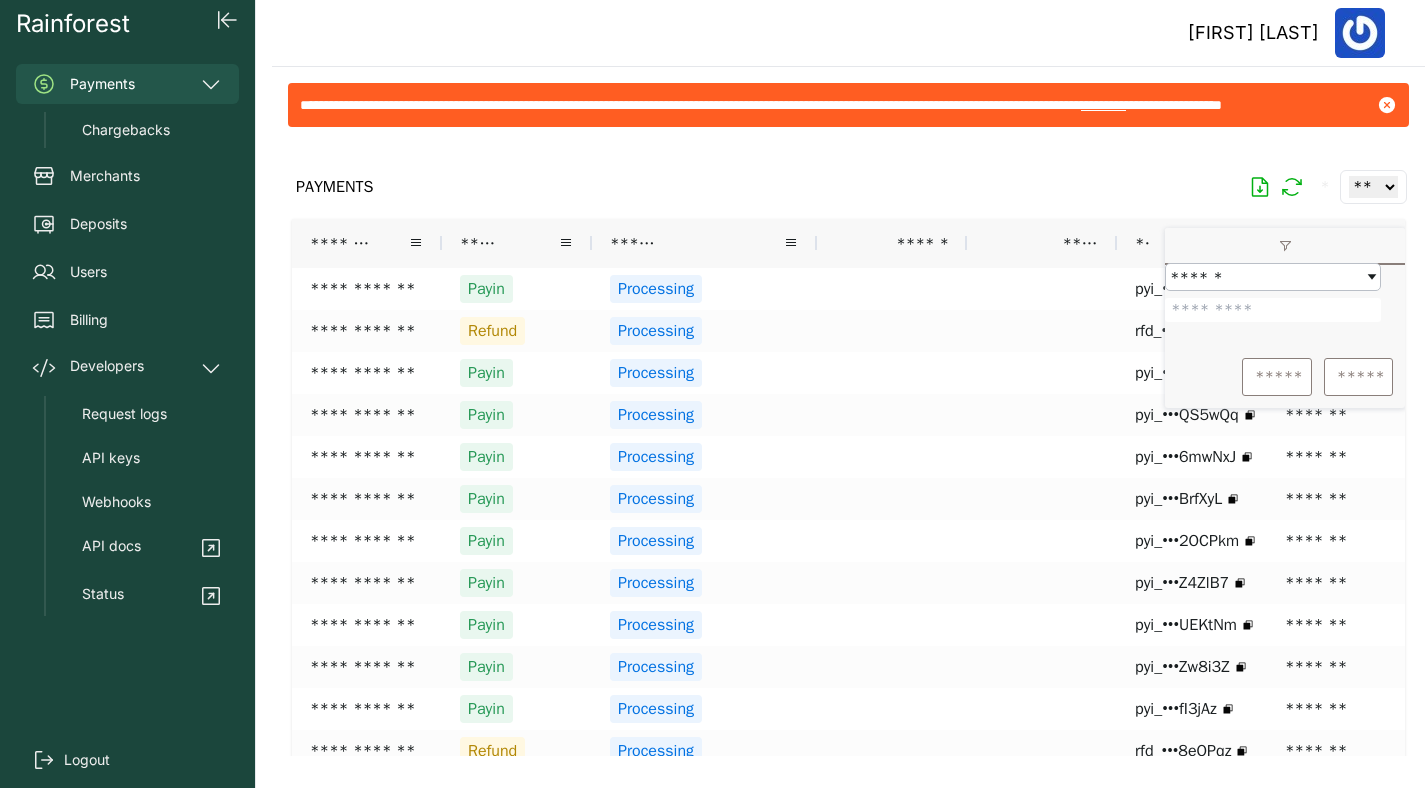 click at bounding box center (1273, 310) 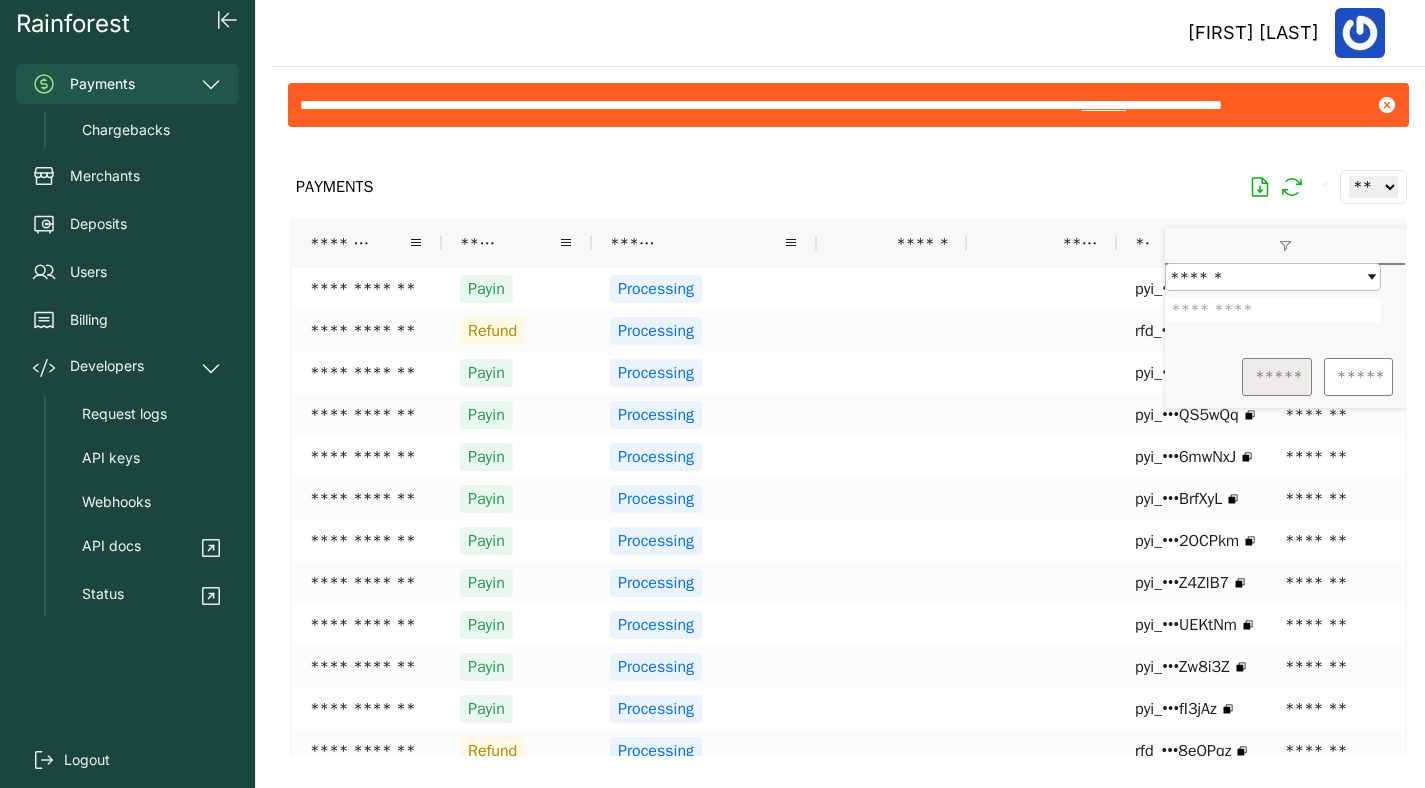 type on "*******" 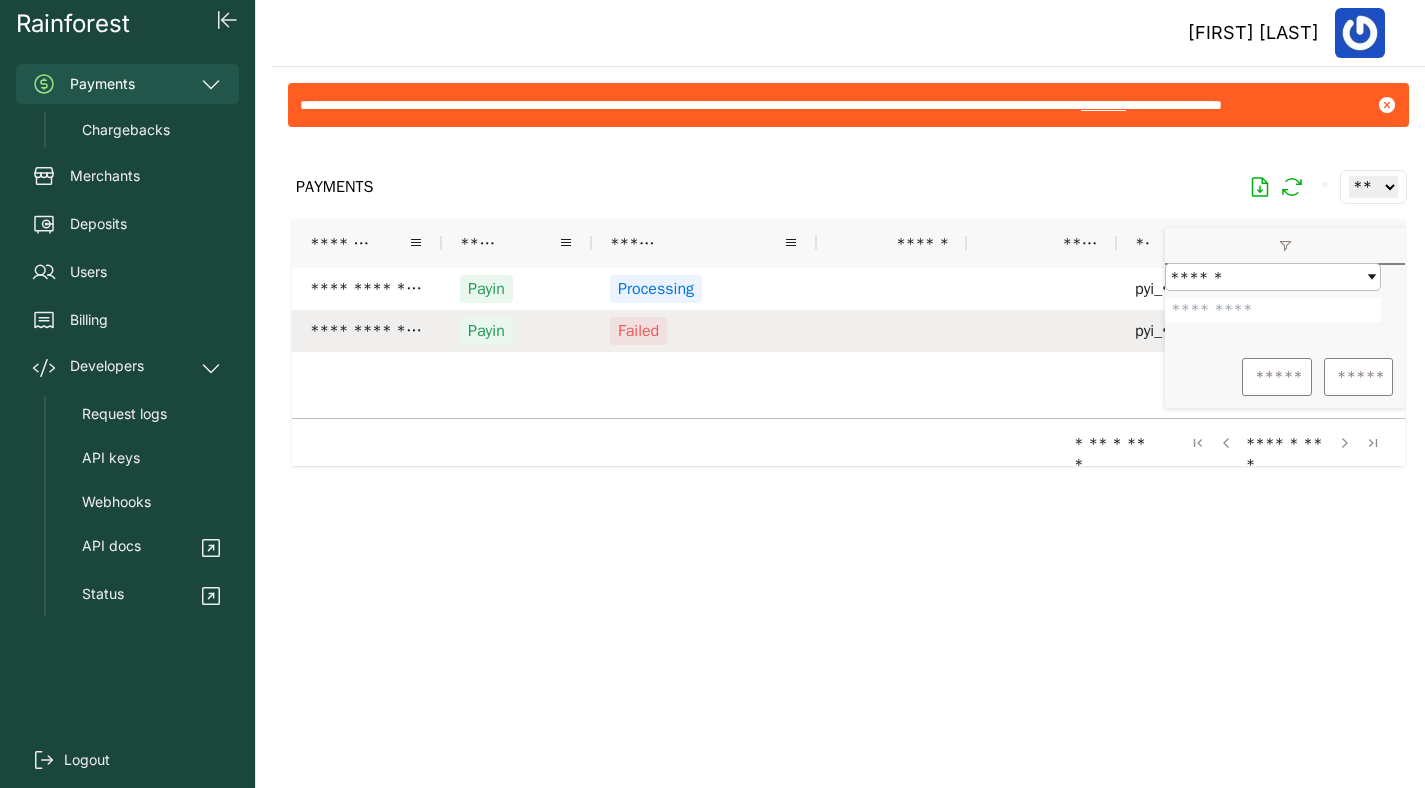 click on "Failed" at bounding box center [704, 331] 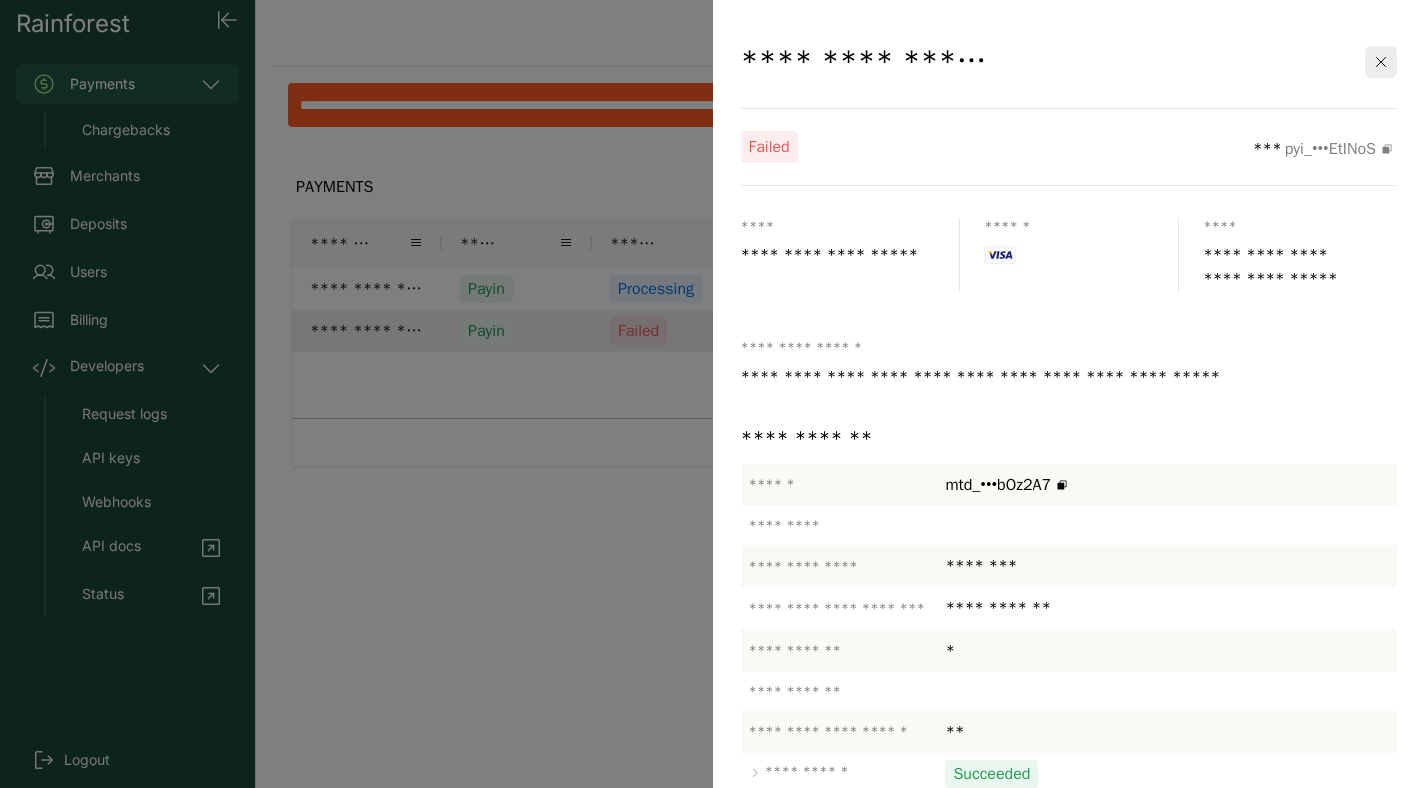 click at bounding box center [712, 394] 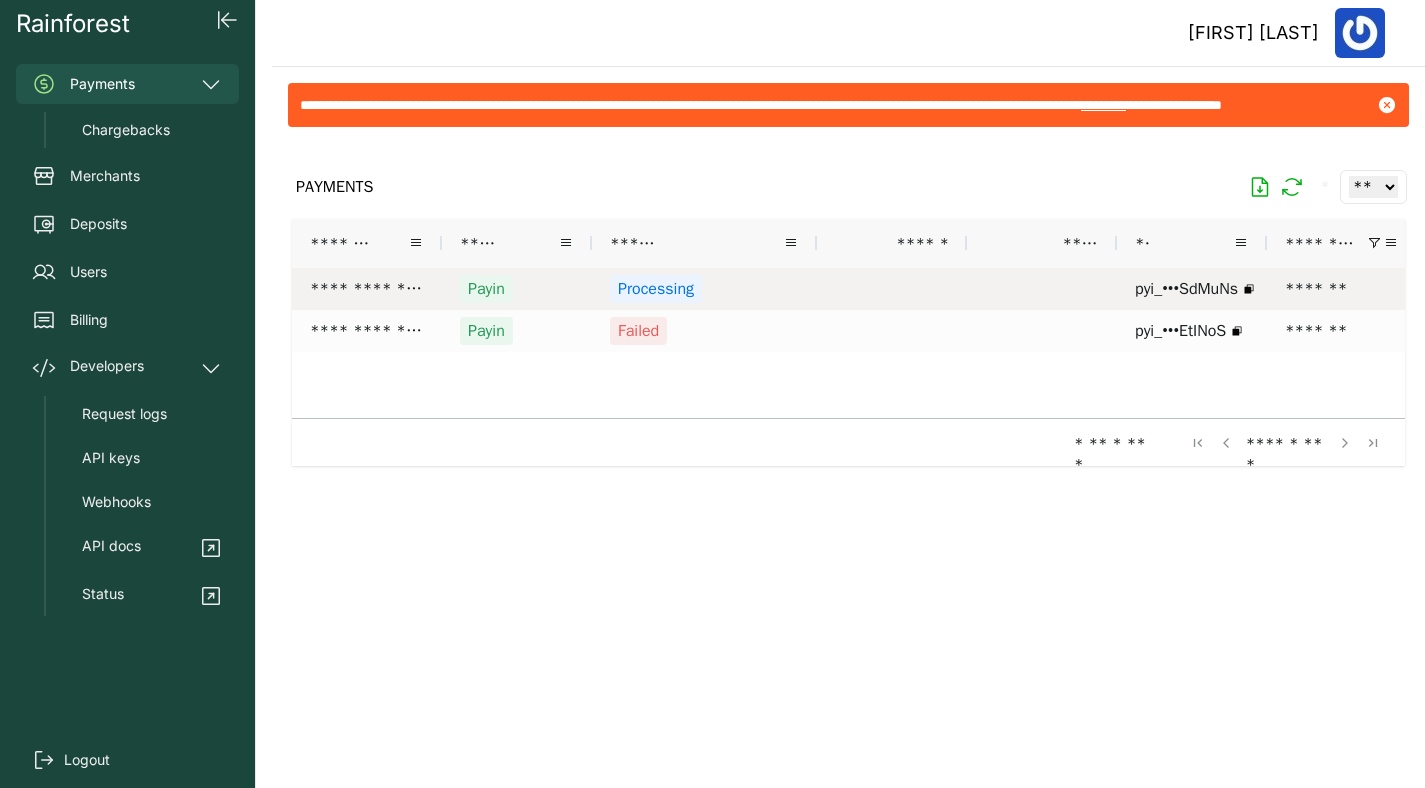 click on "Processing" at bounding box center [704, 289] 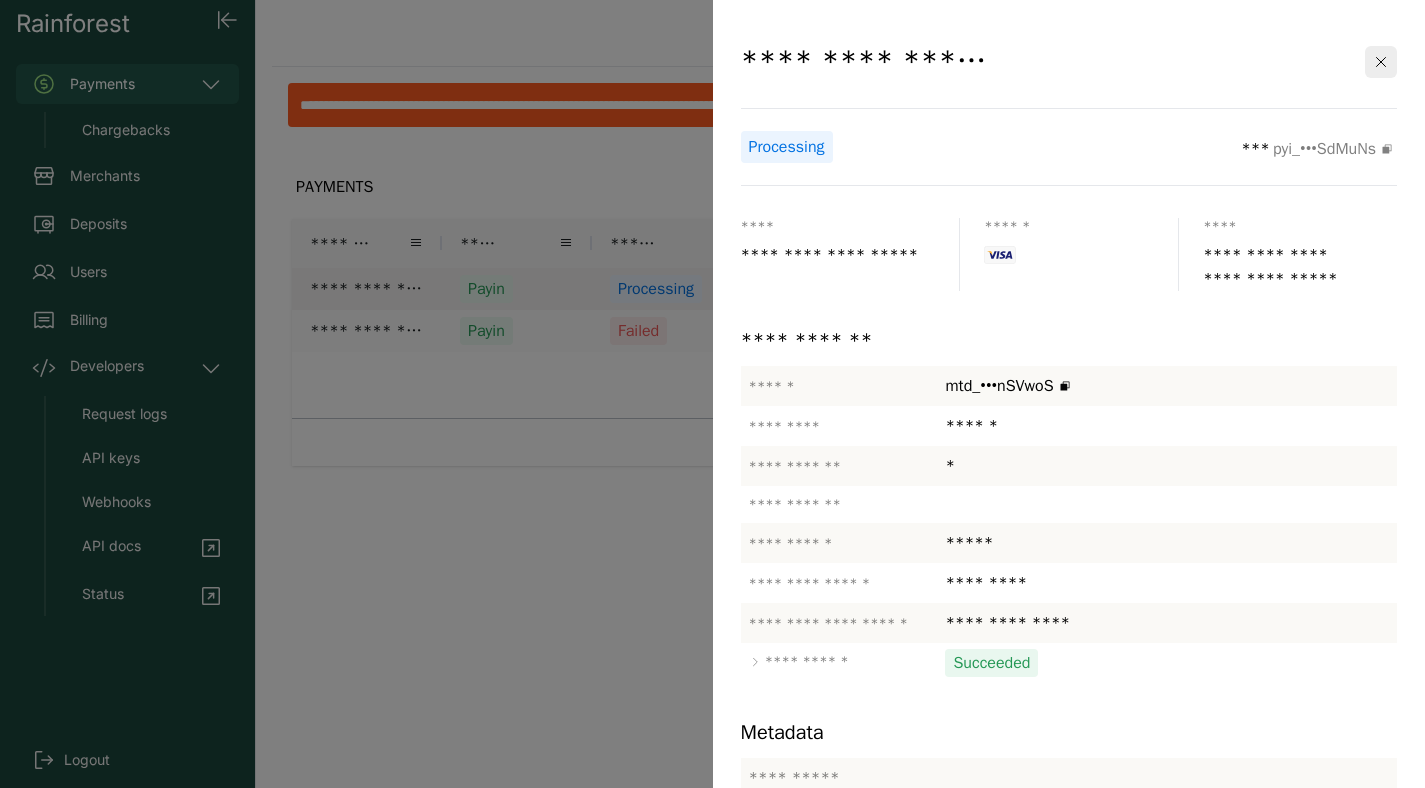 click at bounding box center [712, 394] 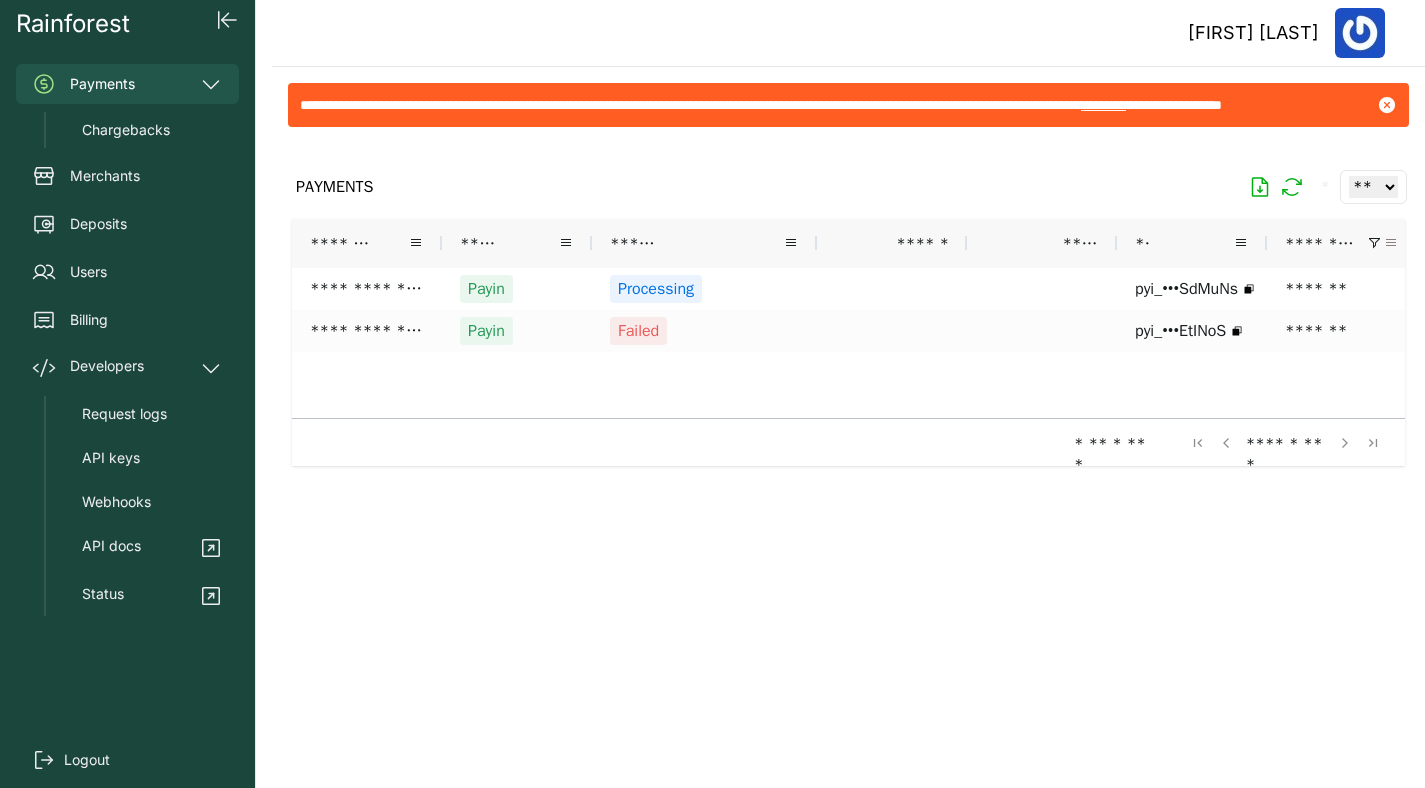 click at bounding box center [1391, 243] 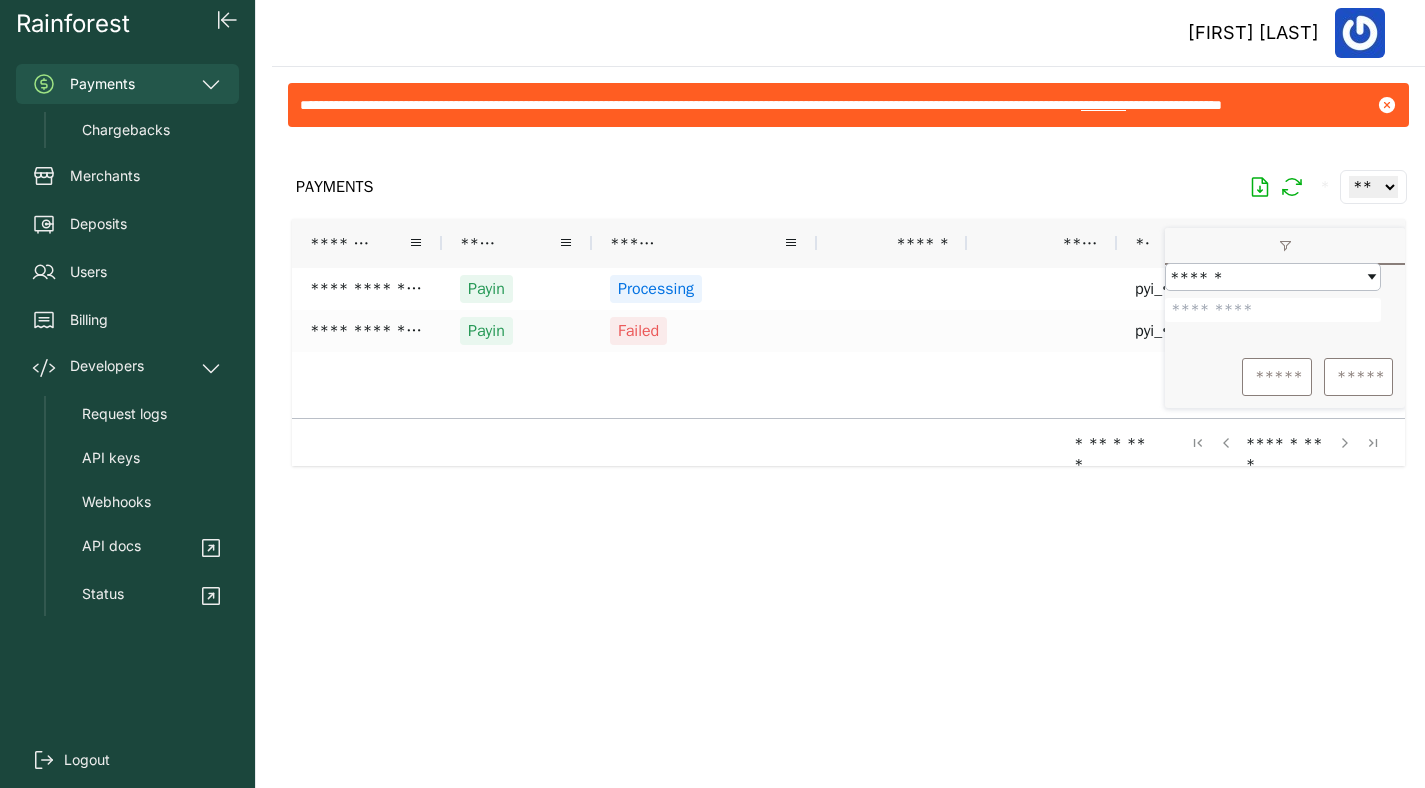 drag, startPoint x: 1265, startPoint y: 317, endPoint x: 1175, endPoint y: 317, distance: 90 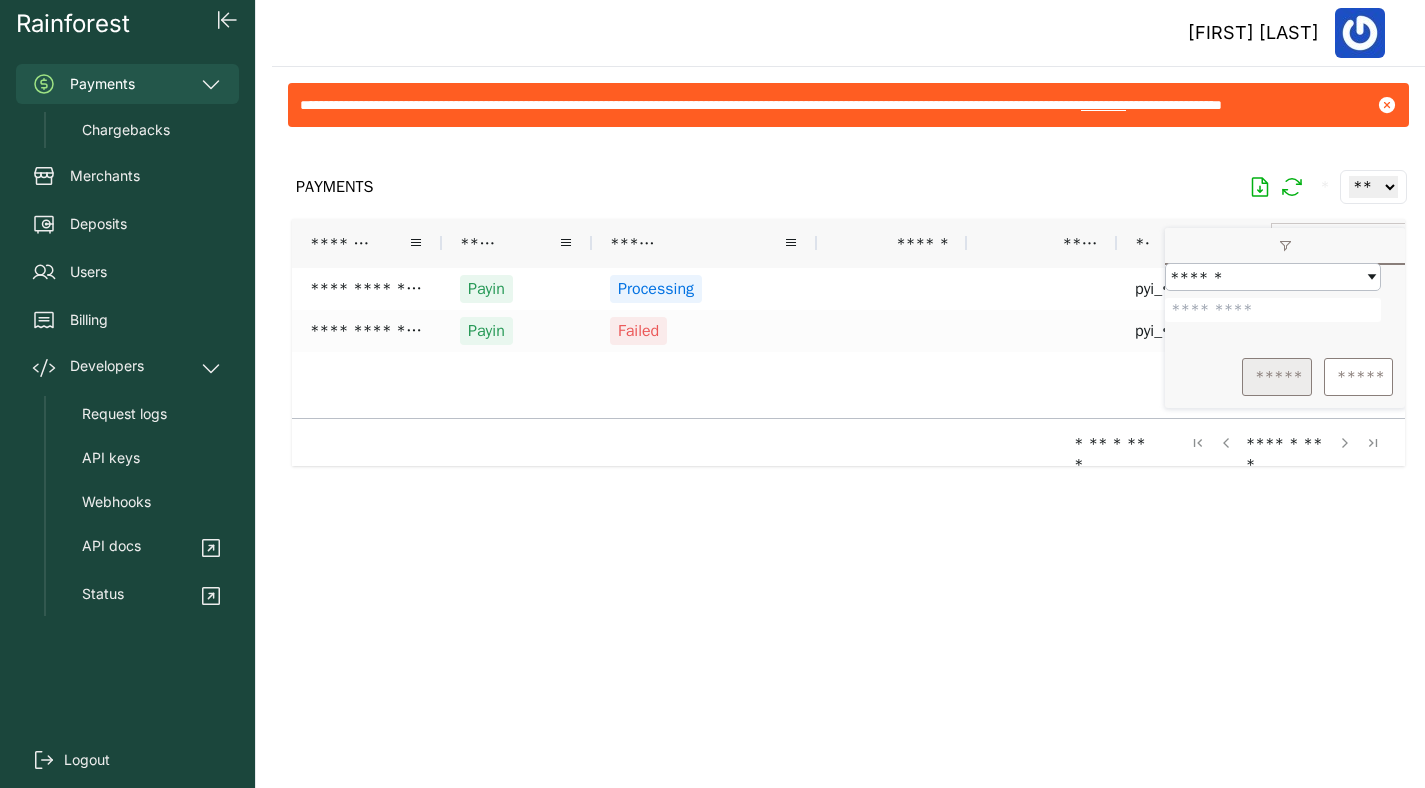 type on "*******" 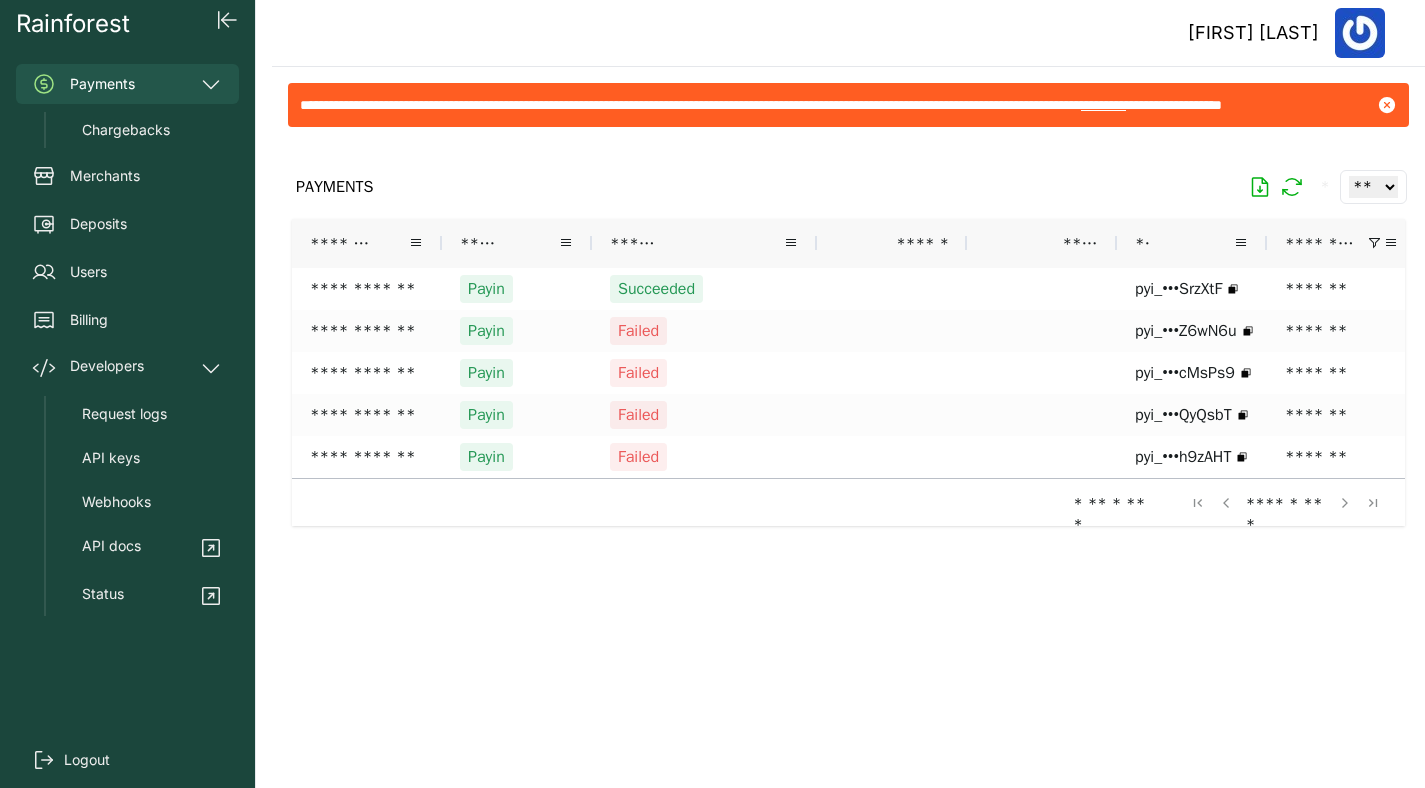 click at bounding box center [848, 449] 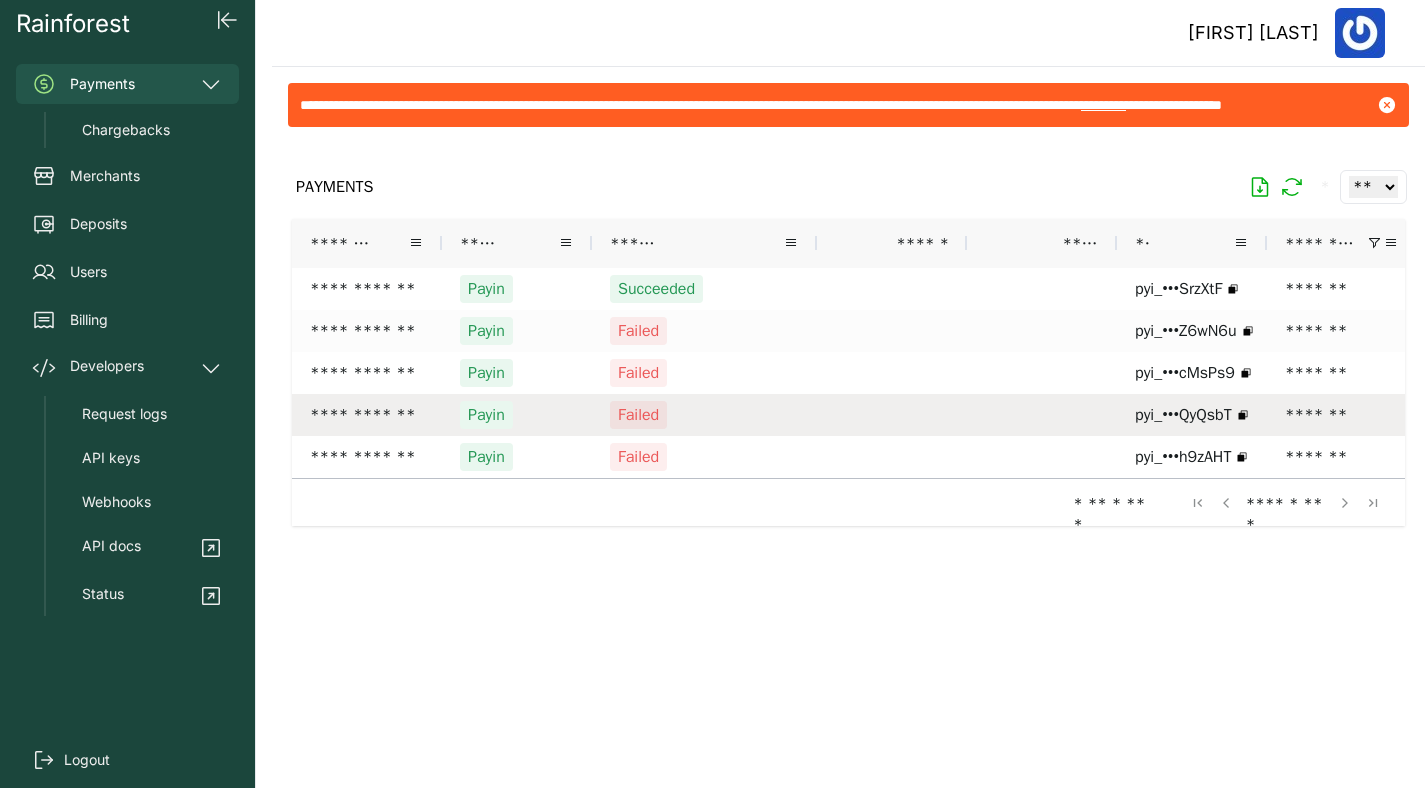 scroll, scrollTop: 0, scrollLeft: 154, axis: horizontal 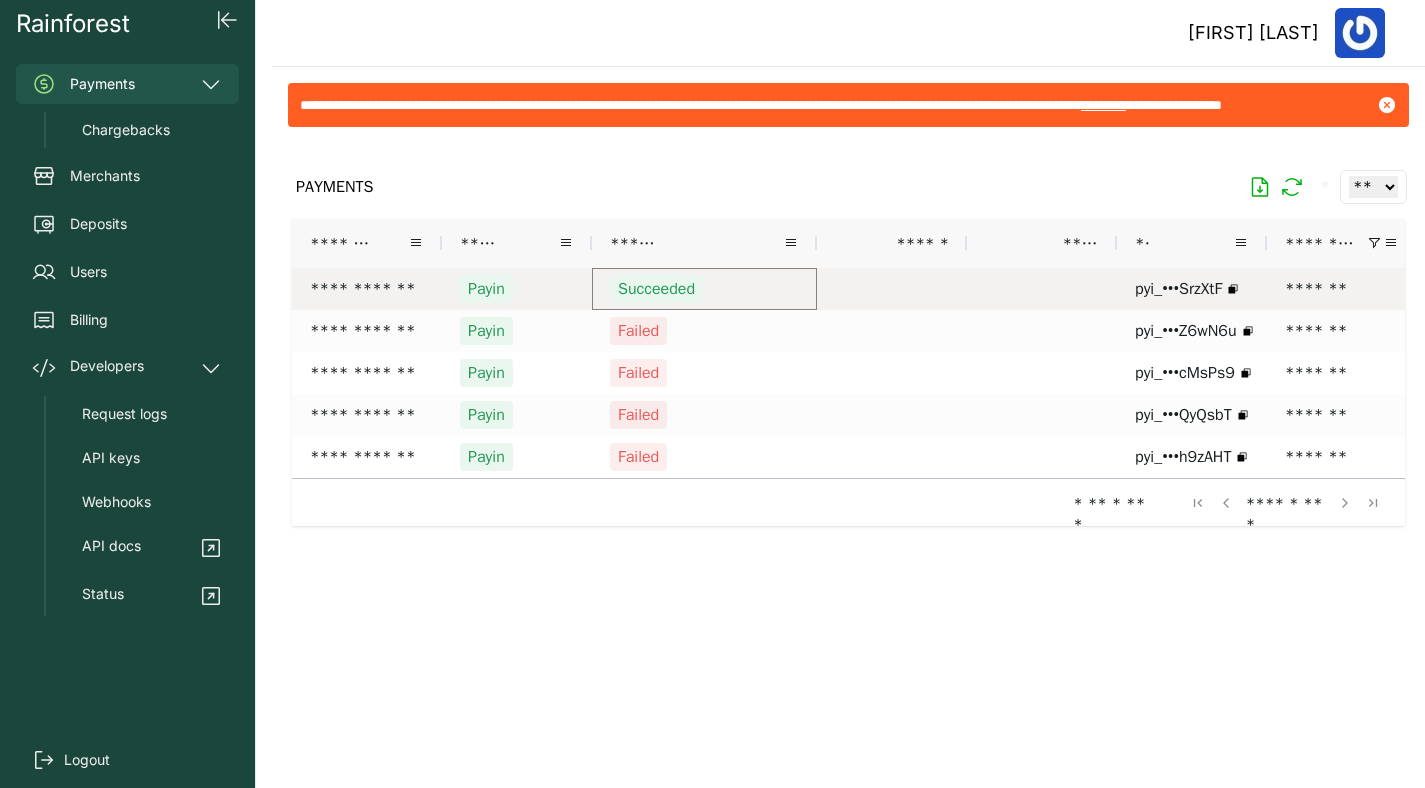 click on "Succeeded" at bounding box center (704, 289) 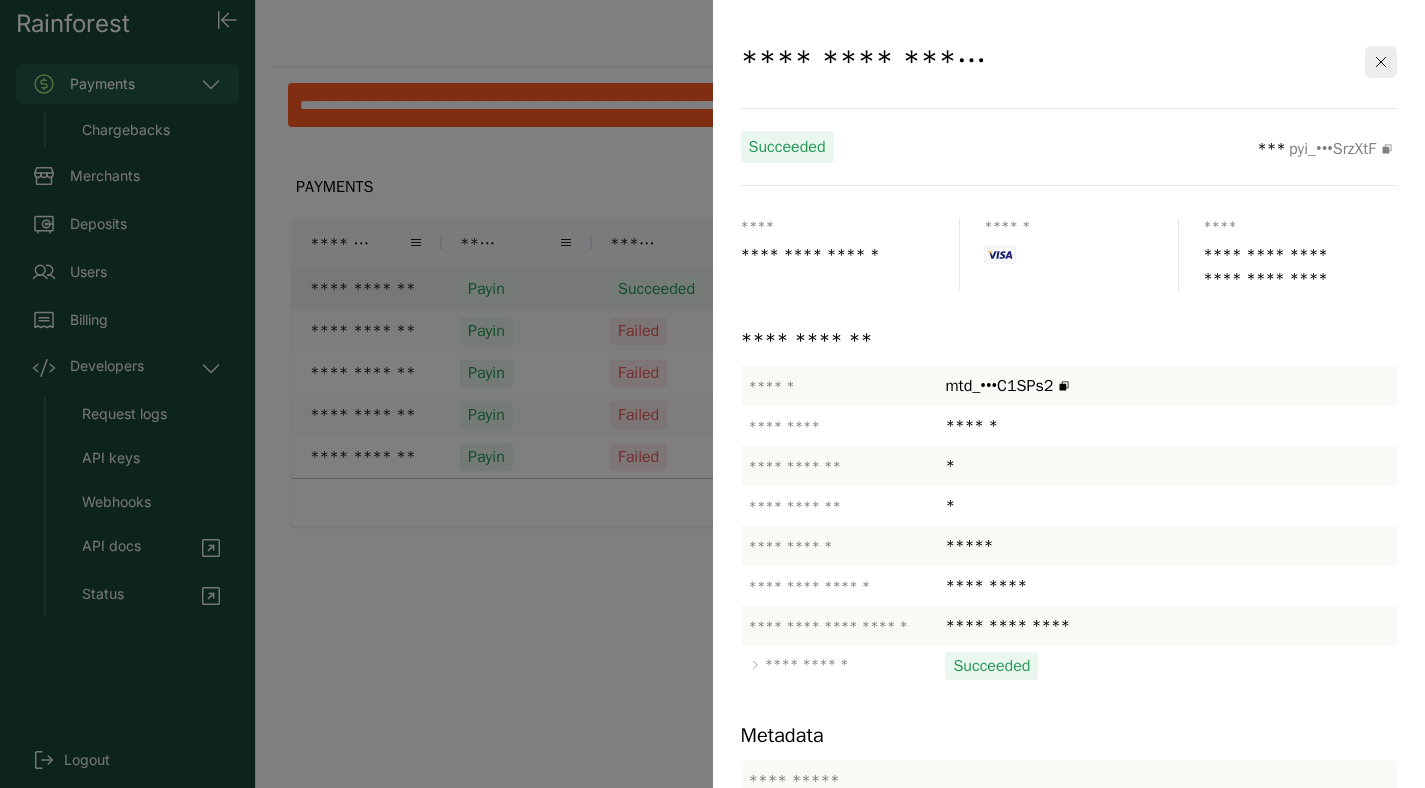 click at bounding box center (712, 394) 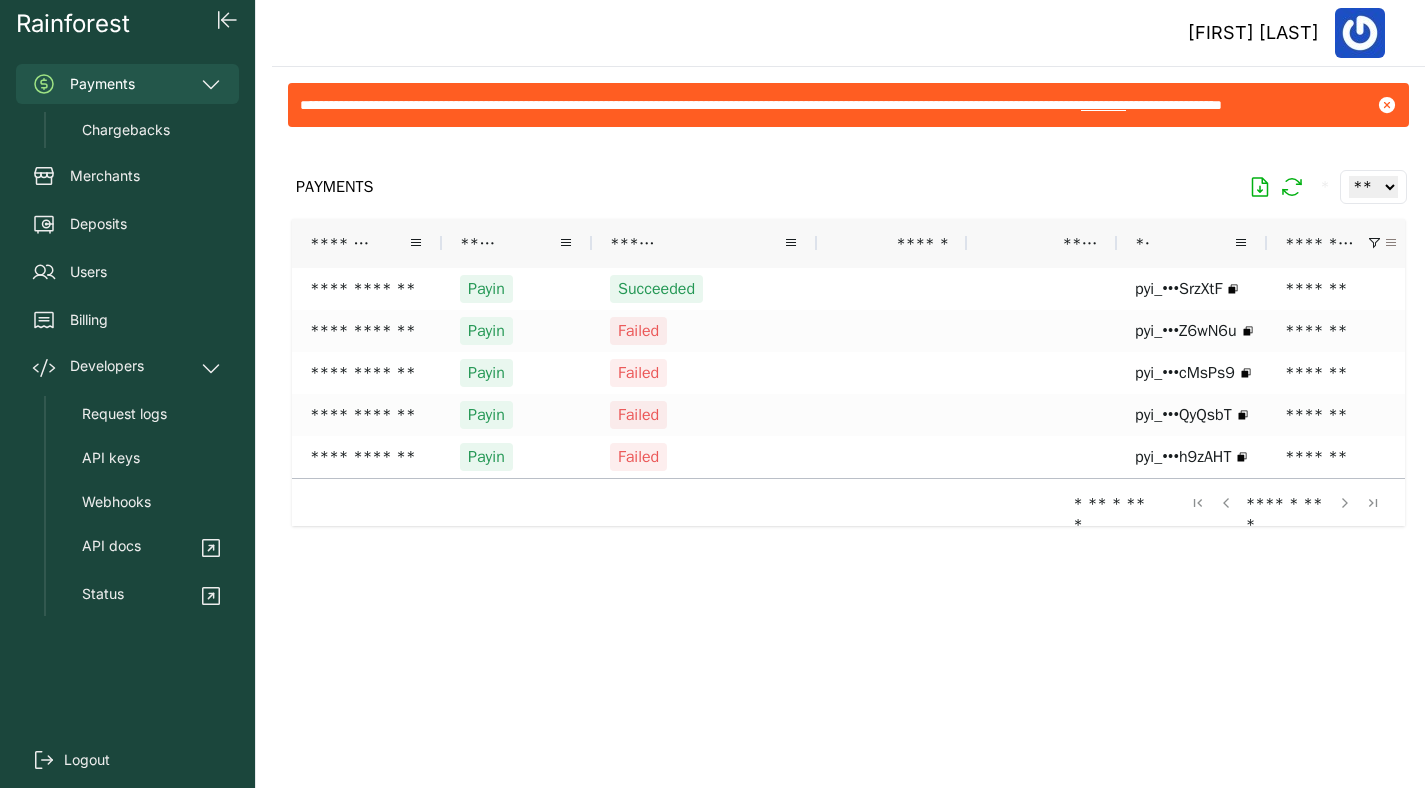 click at bounding box center (1391, 243) 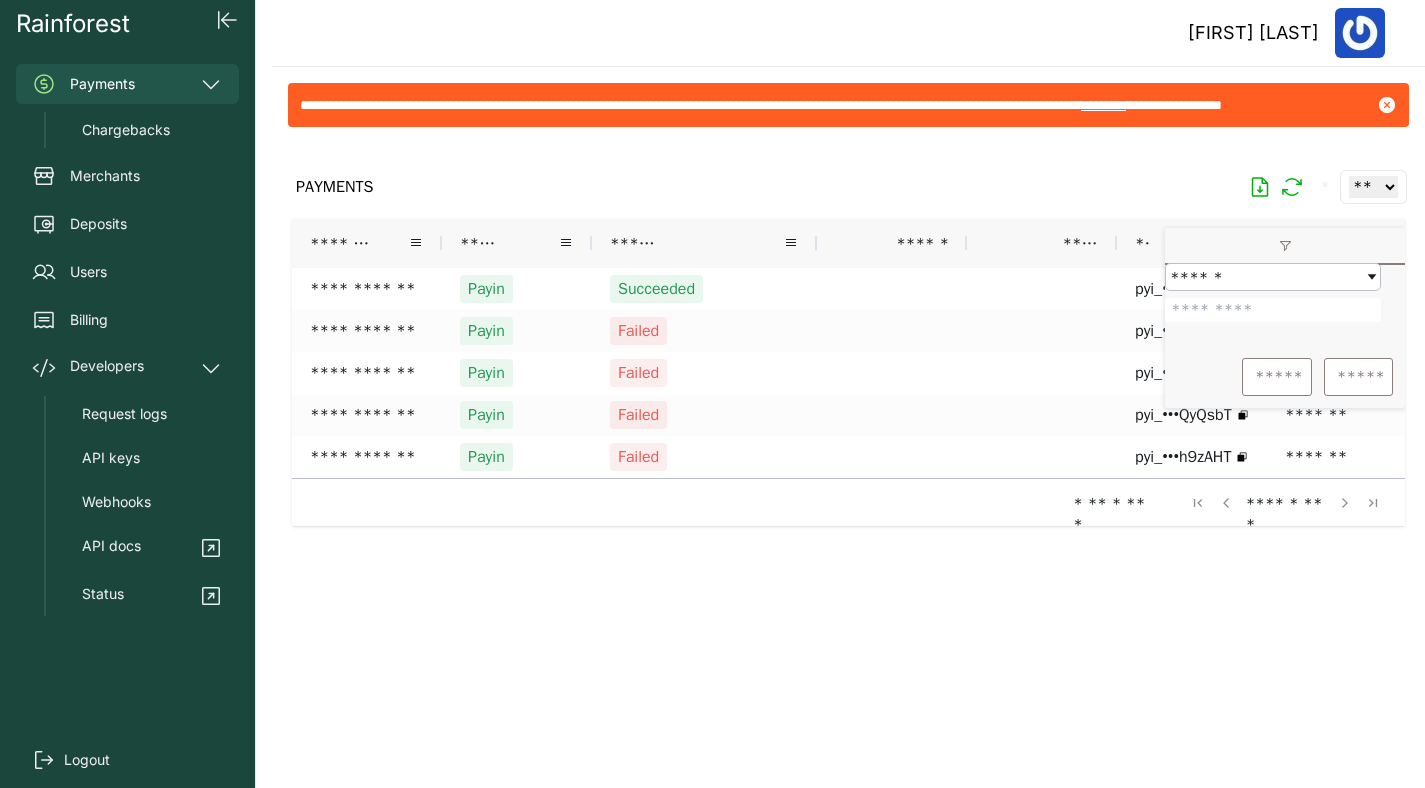 drag, startPoint x: 1273, startPoint y: 322, endPoint x: 1161, endPoint y: 323, distance: 112.00446 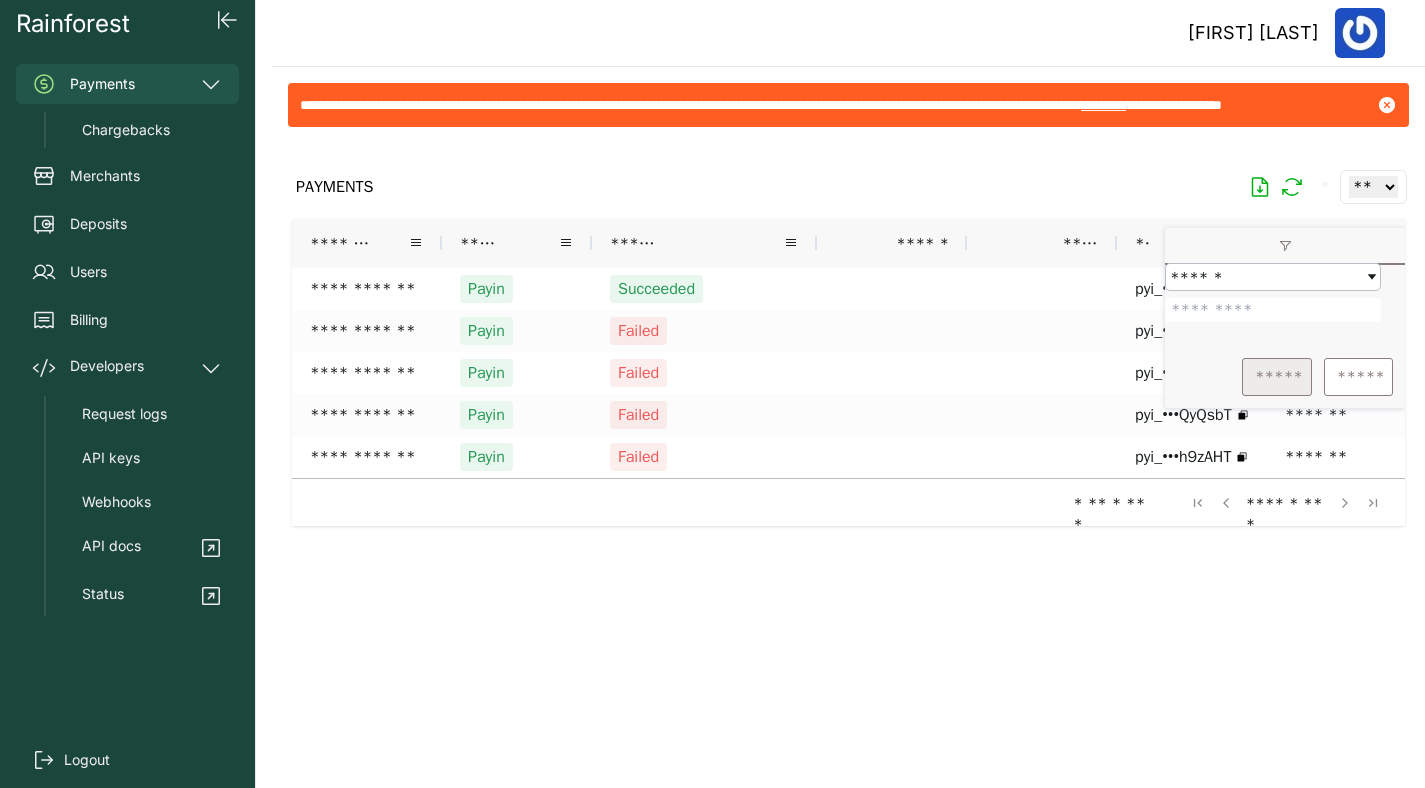 type on "*******" 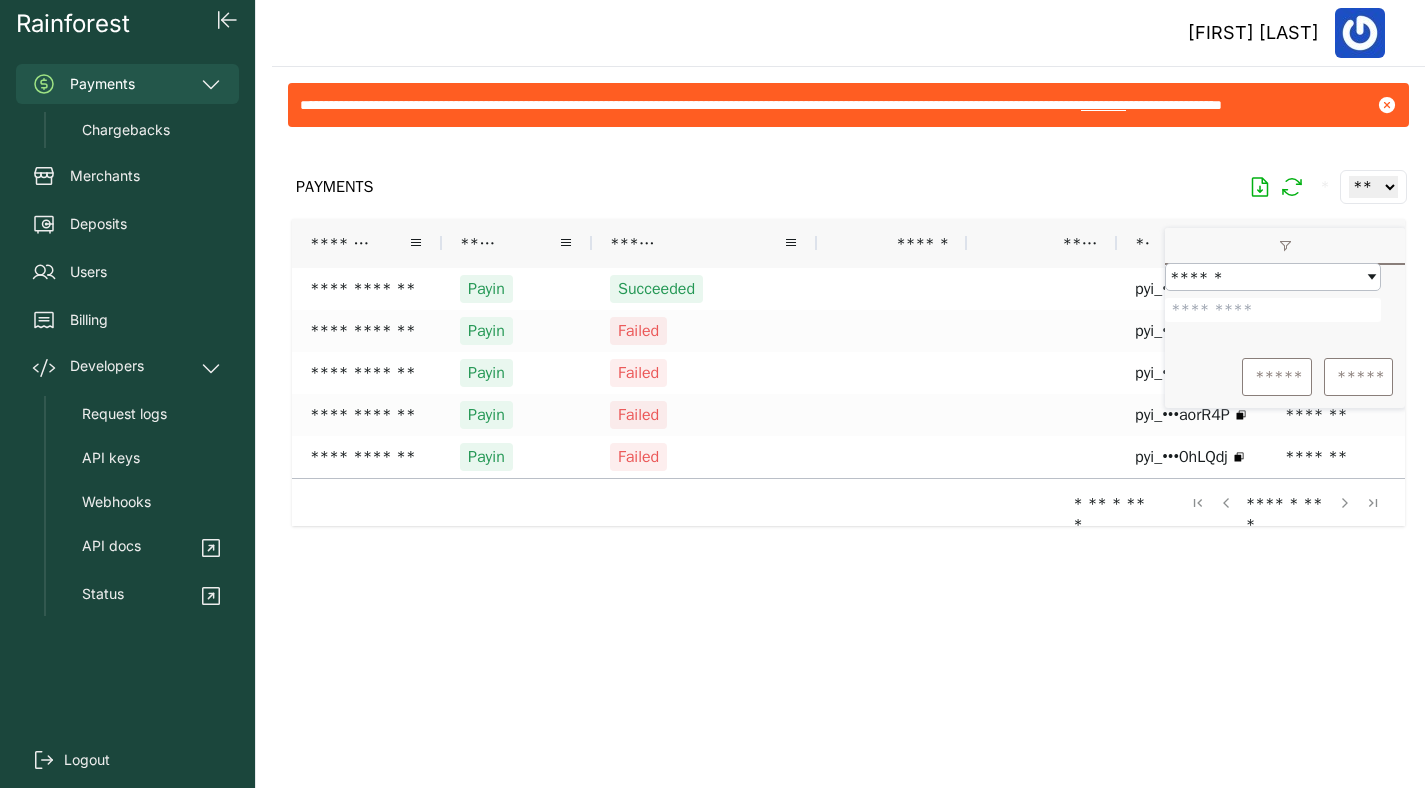 click at bounding box center [848, 449] 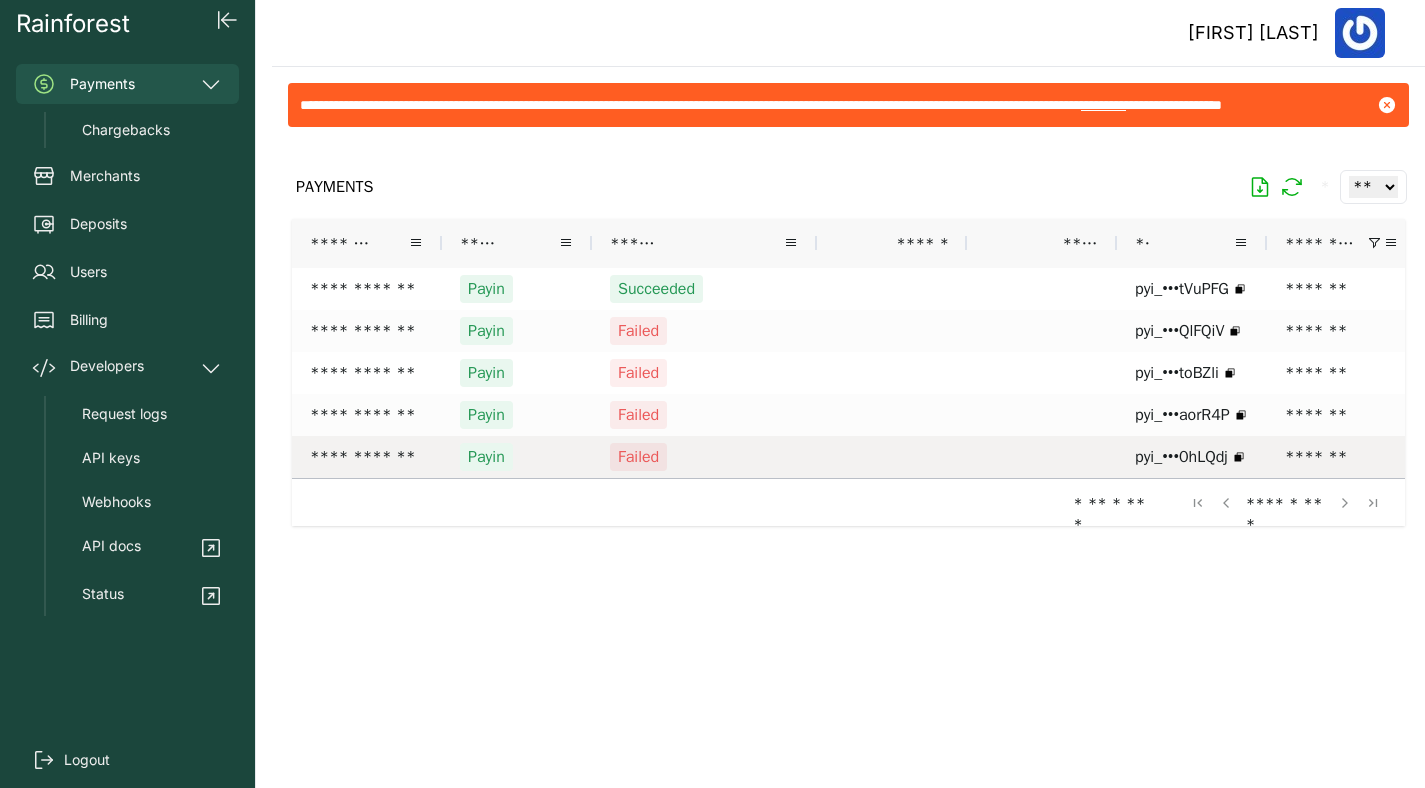 scroll, scrollTop: 0, scrollLeft: 232, axis: horizontal 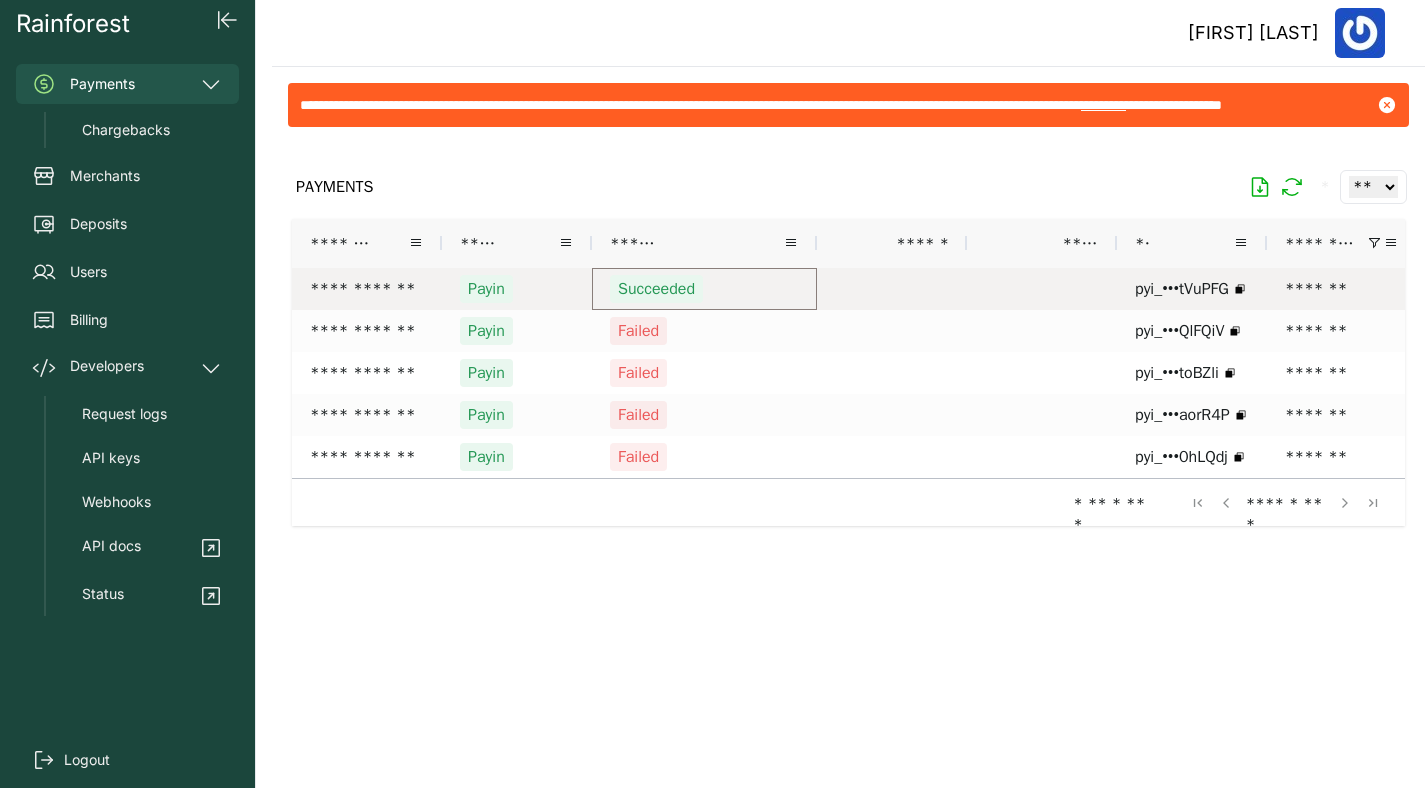 click on "Succeeded" at bounding box center (704, 289) 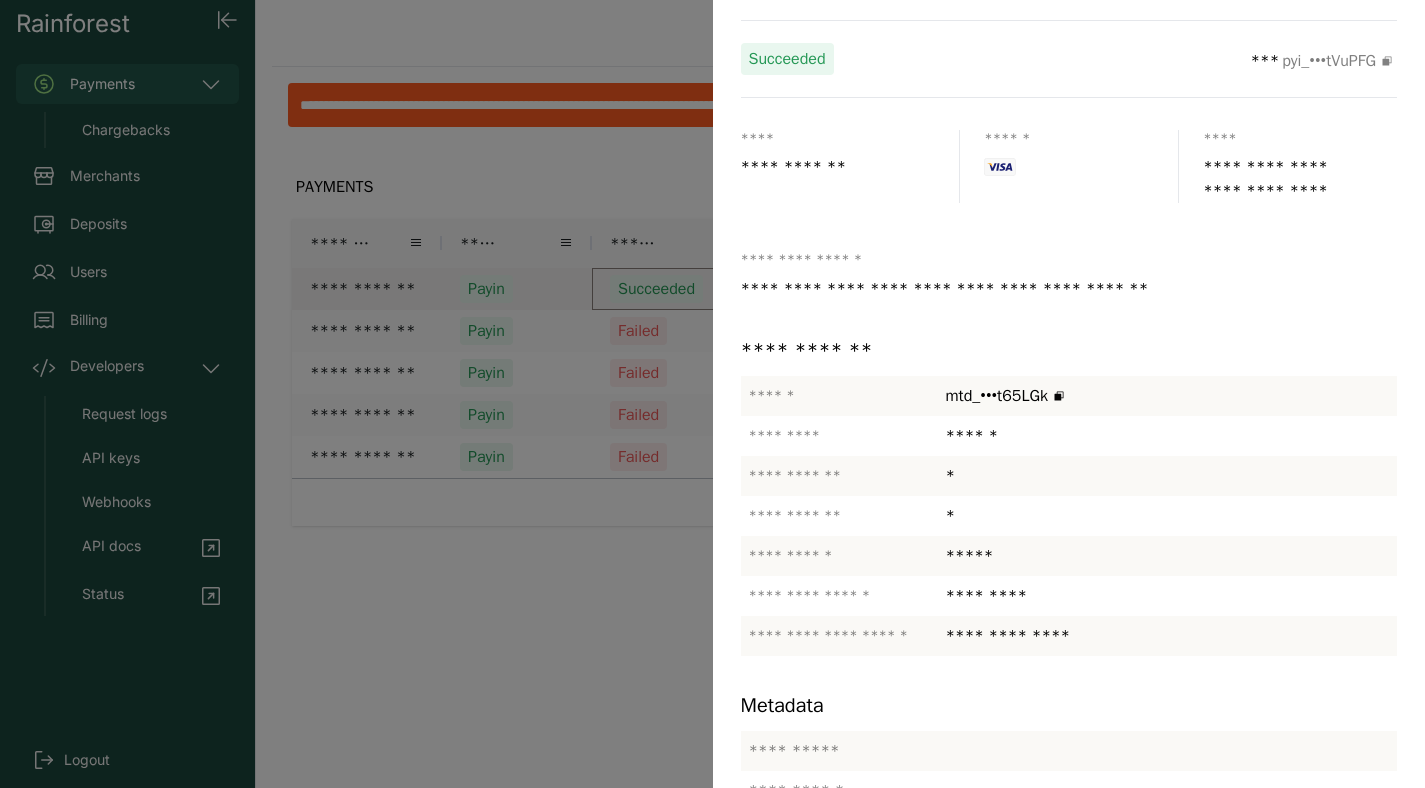 scroll, scrollTop: 91, scrollLeft: 0, axis: vertical 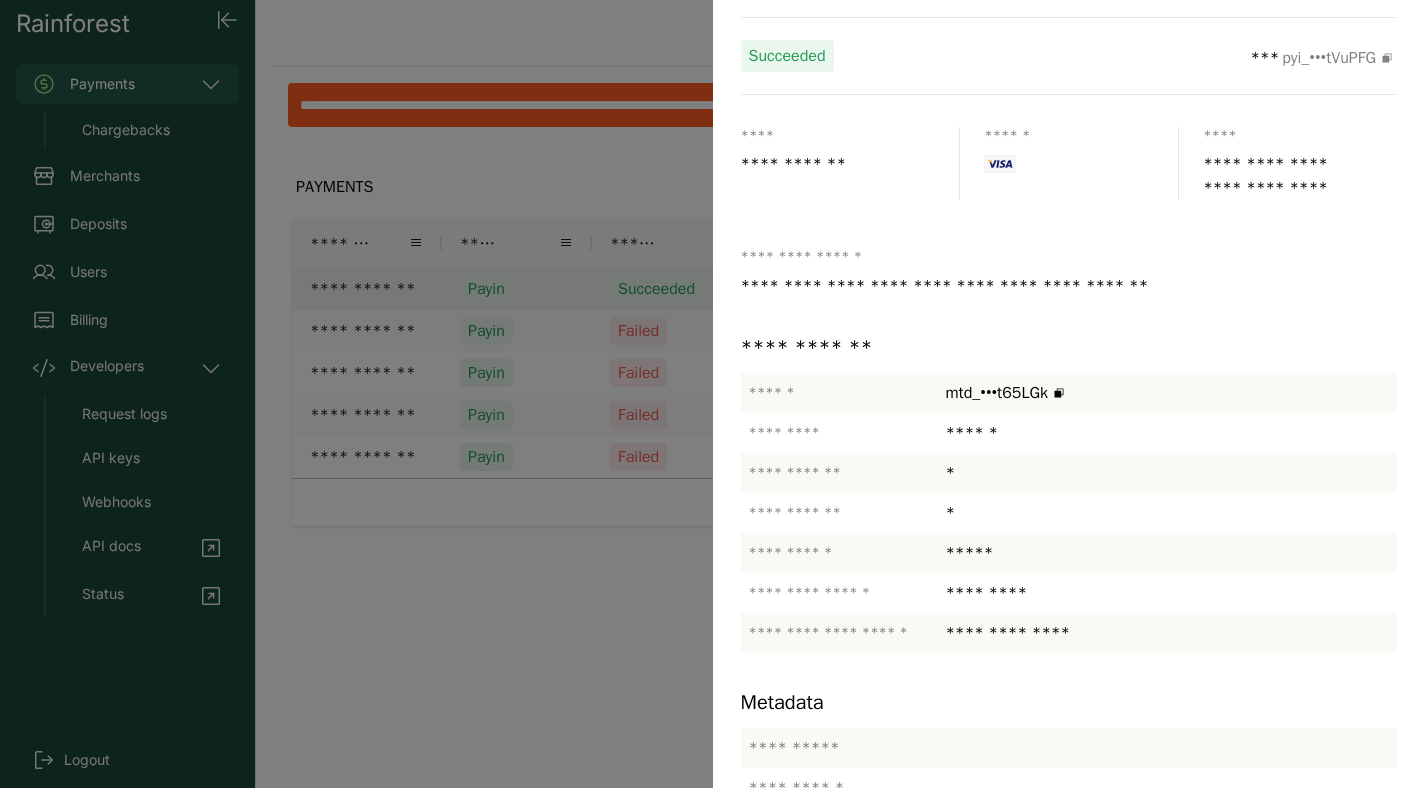click at bounding box center (712, 394) 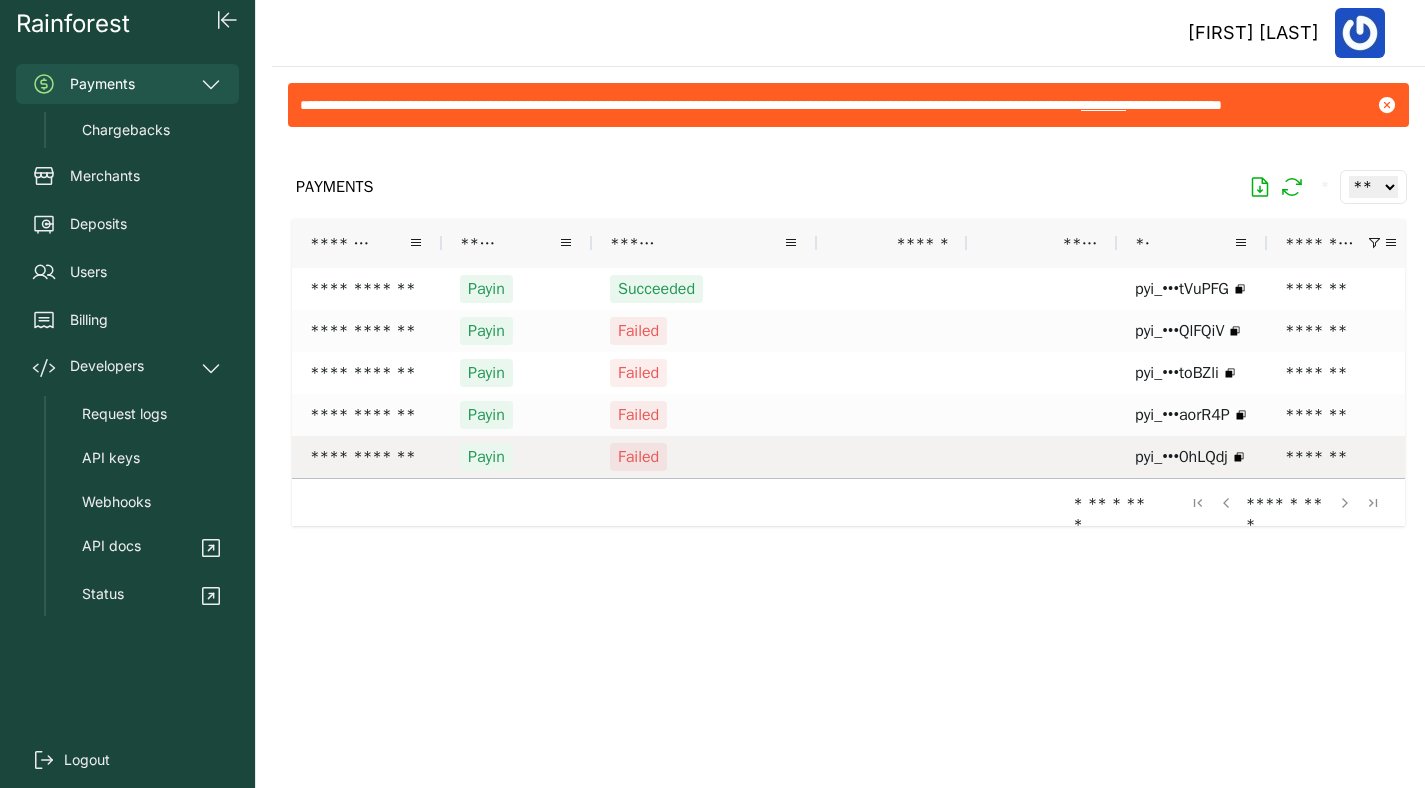 click on "Failed" at bounding box center [704, 457] 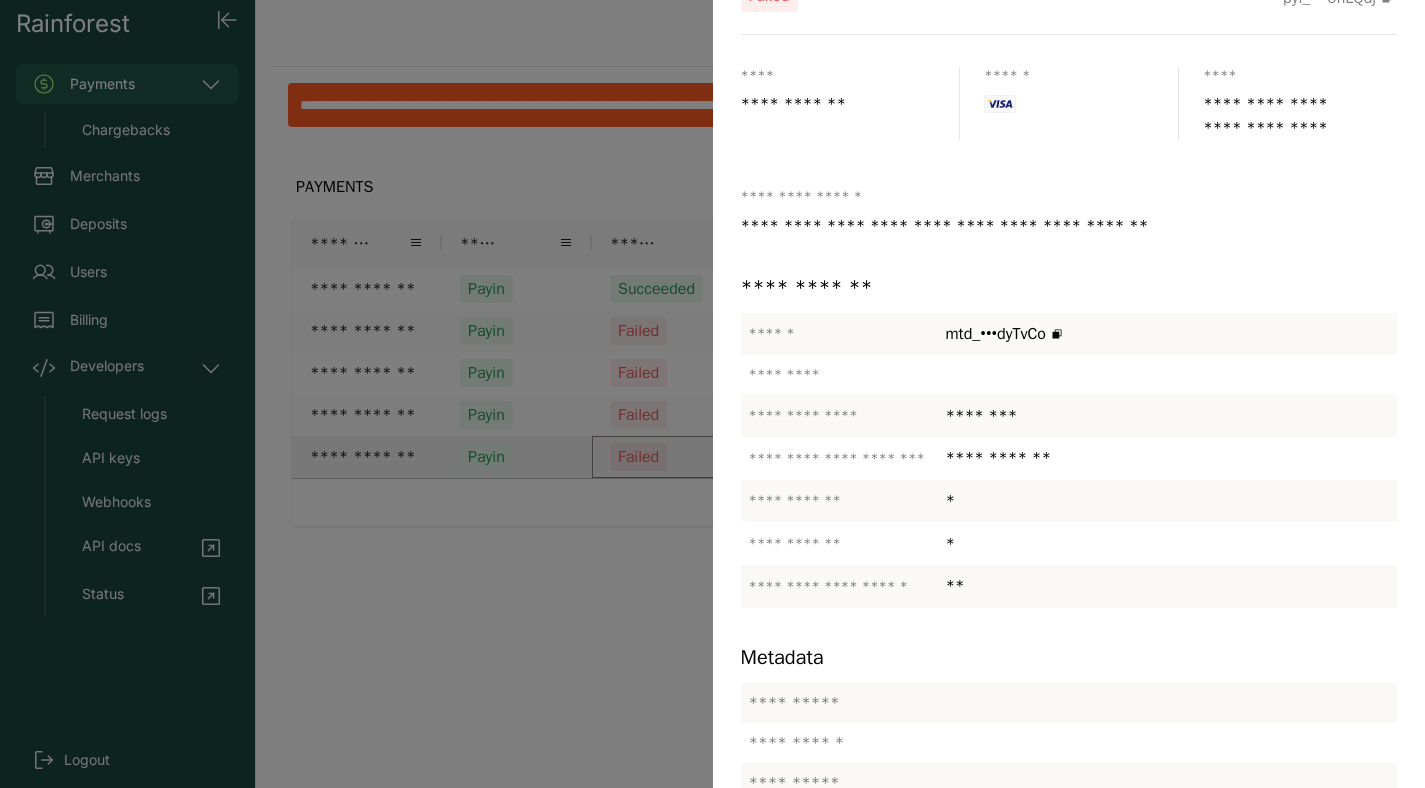 scroll, scrollTop: 156, scrollLeft: 0, axis: vertical 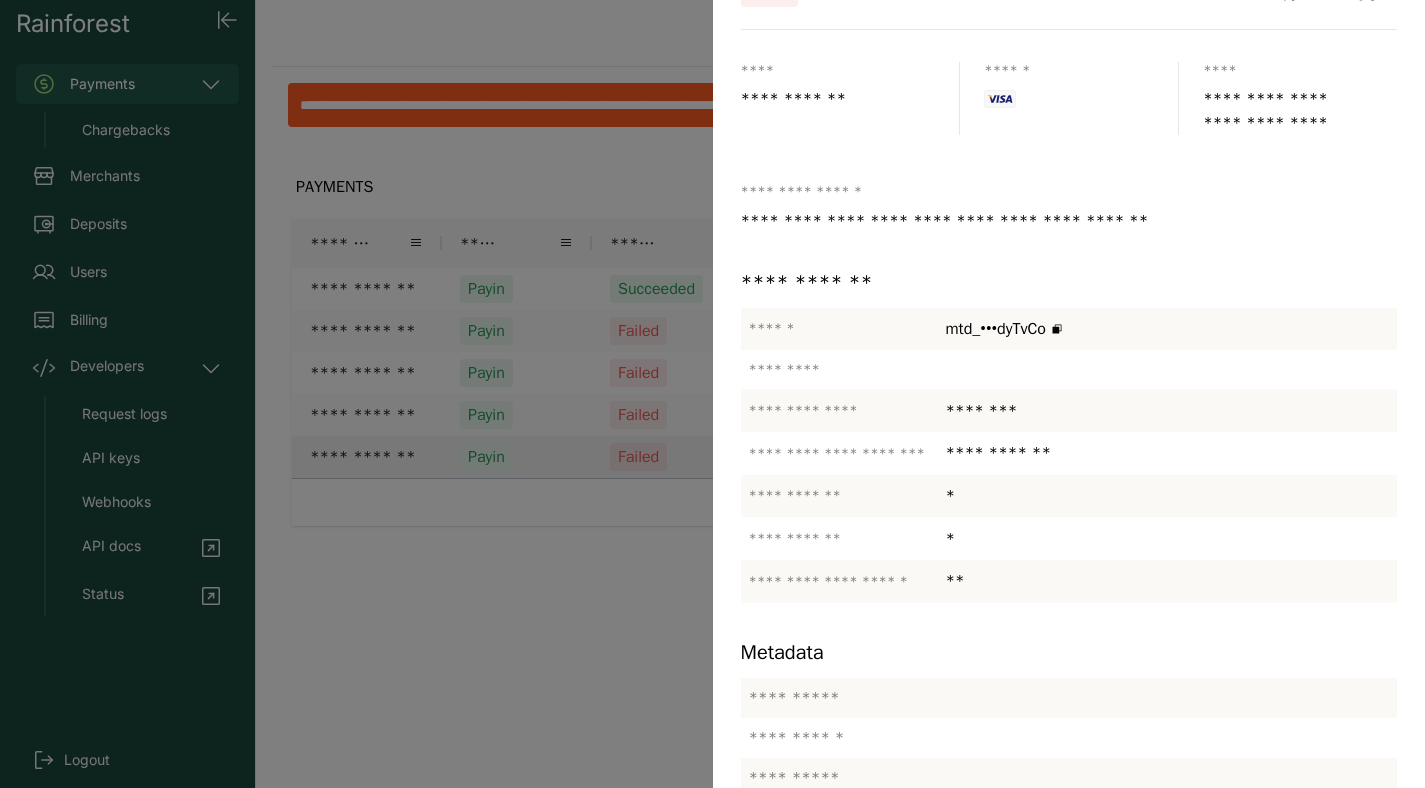 click at bounding box center (712, 394) 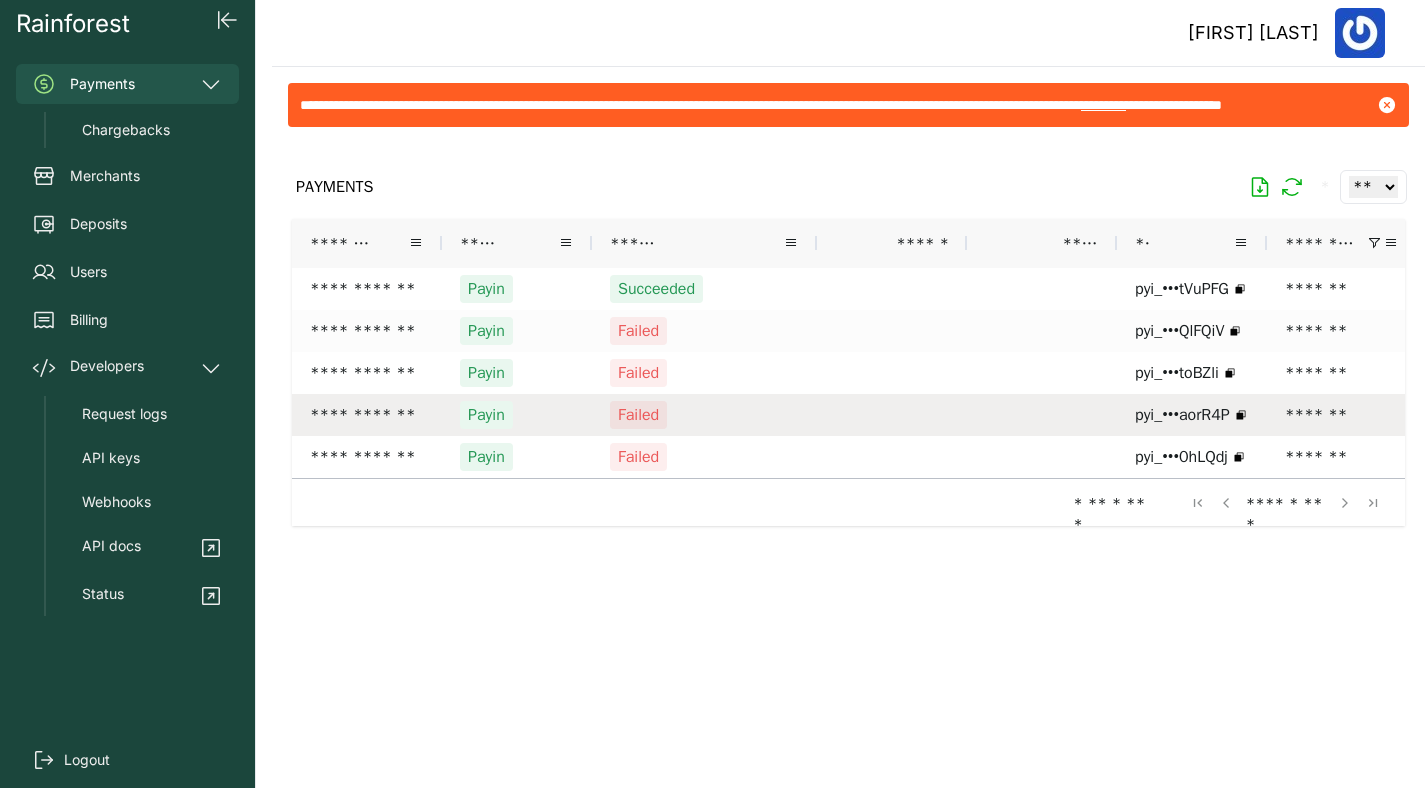 click on "Failed" at bounding box center [704, 415] 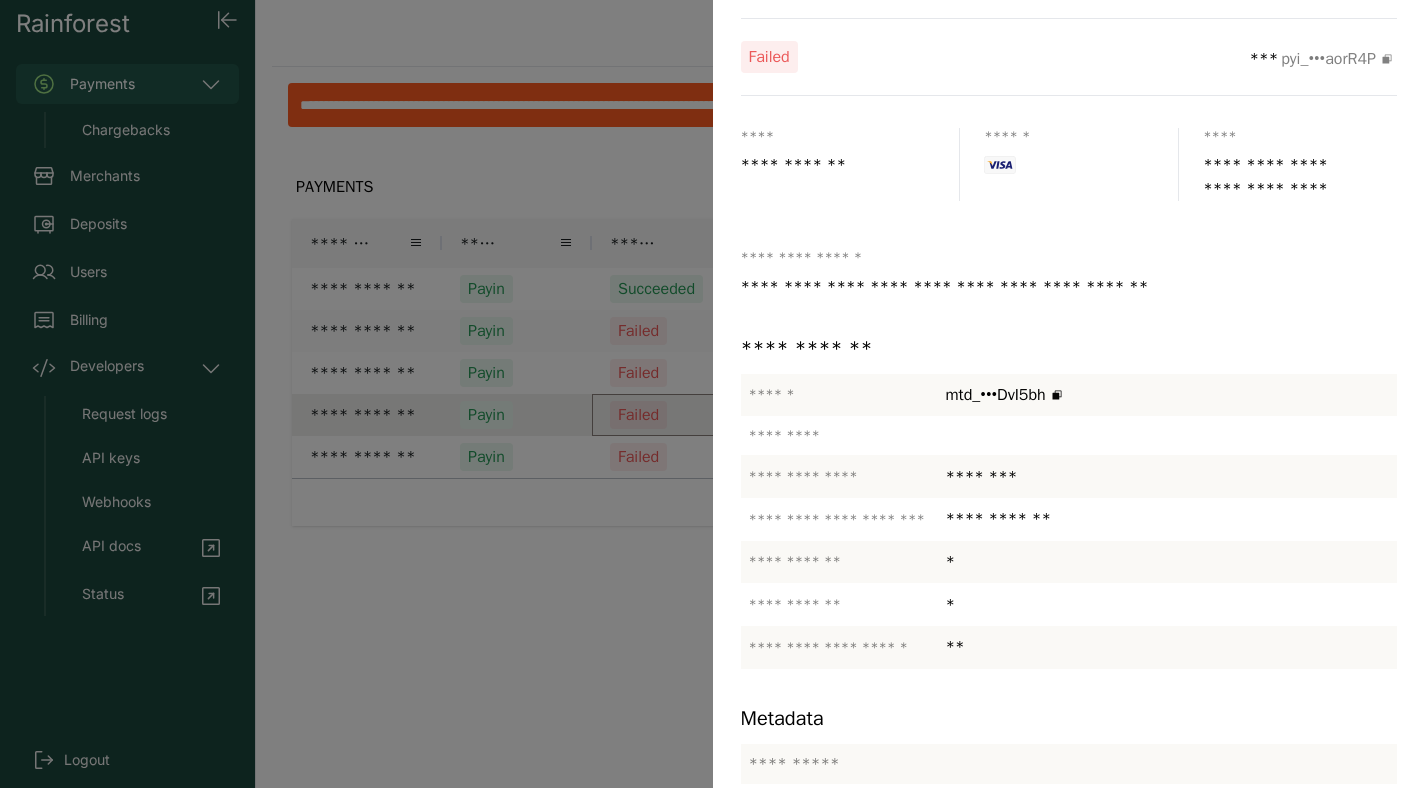 scroll, scrollTop: 121, scrollLeft: 0, axis: vertical 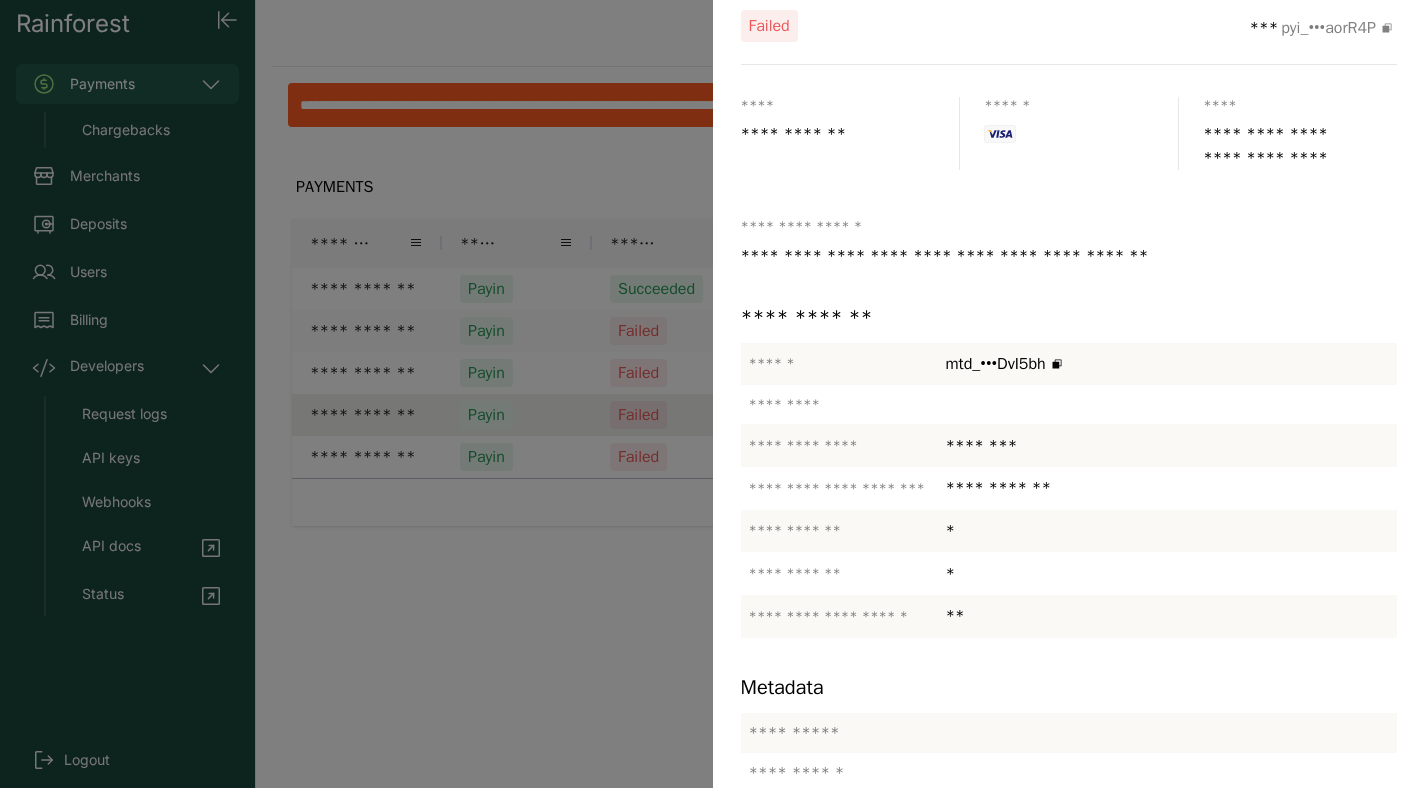 click at bounding box center (712, 394) 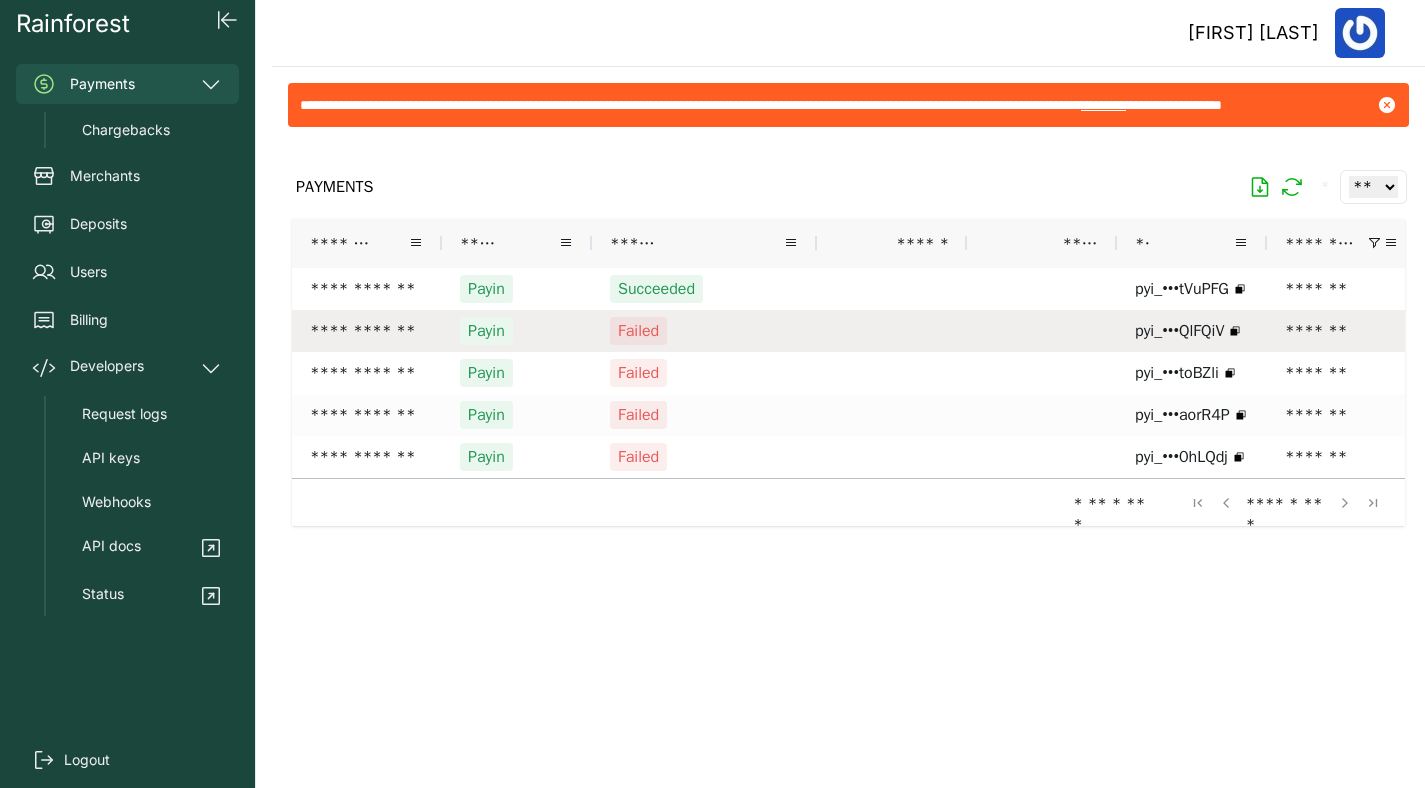 click on "Failed" at bounding box center (704, 331) 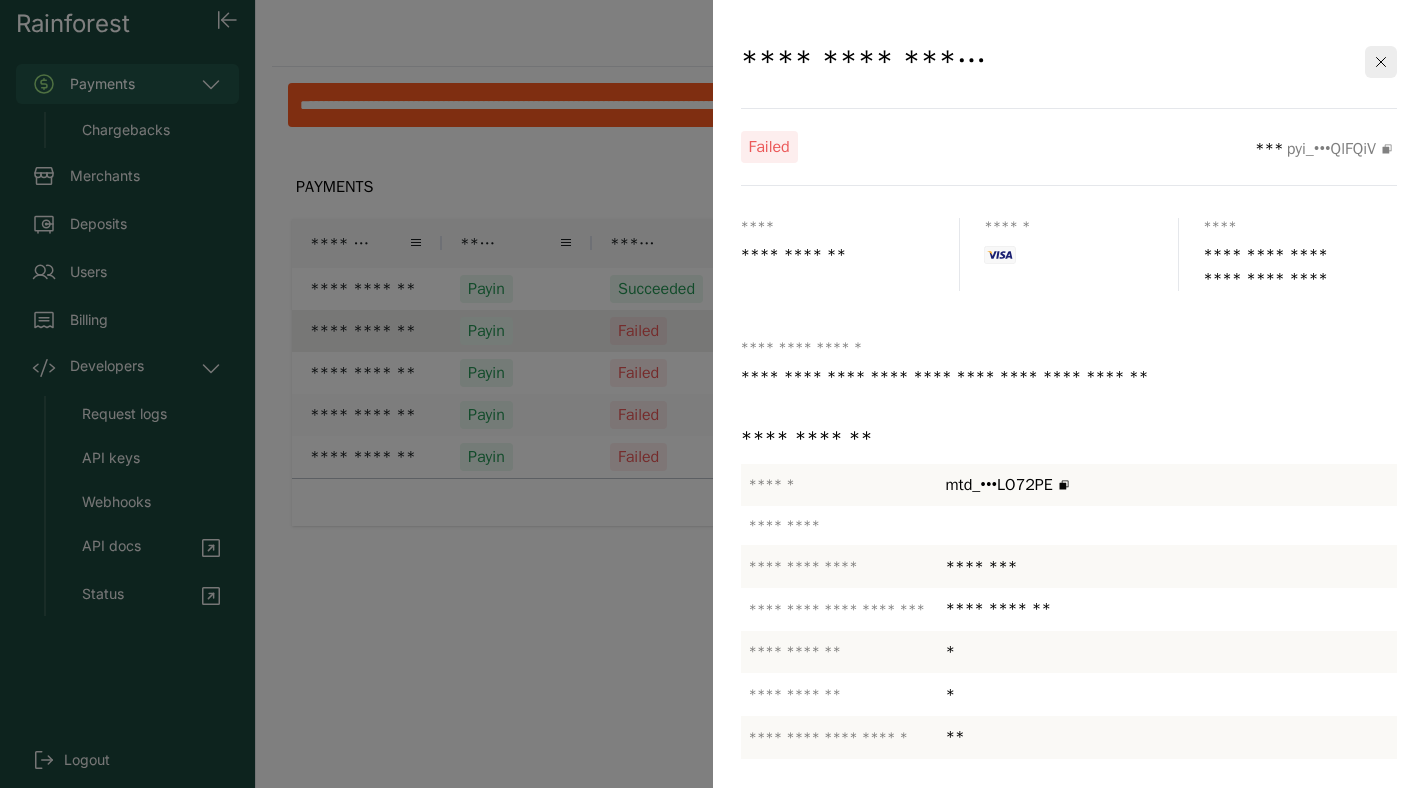 click at bounding box center [712, 394] 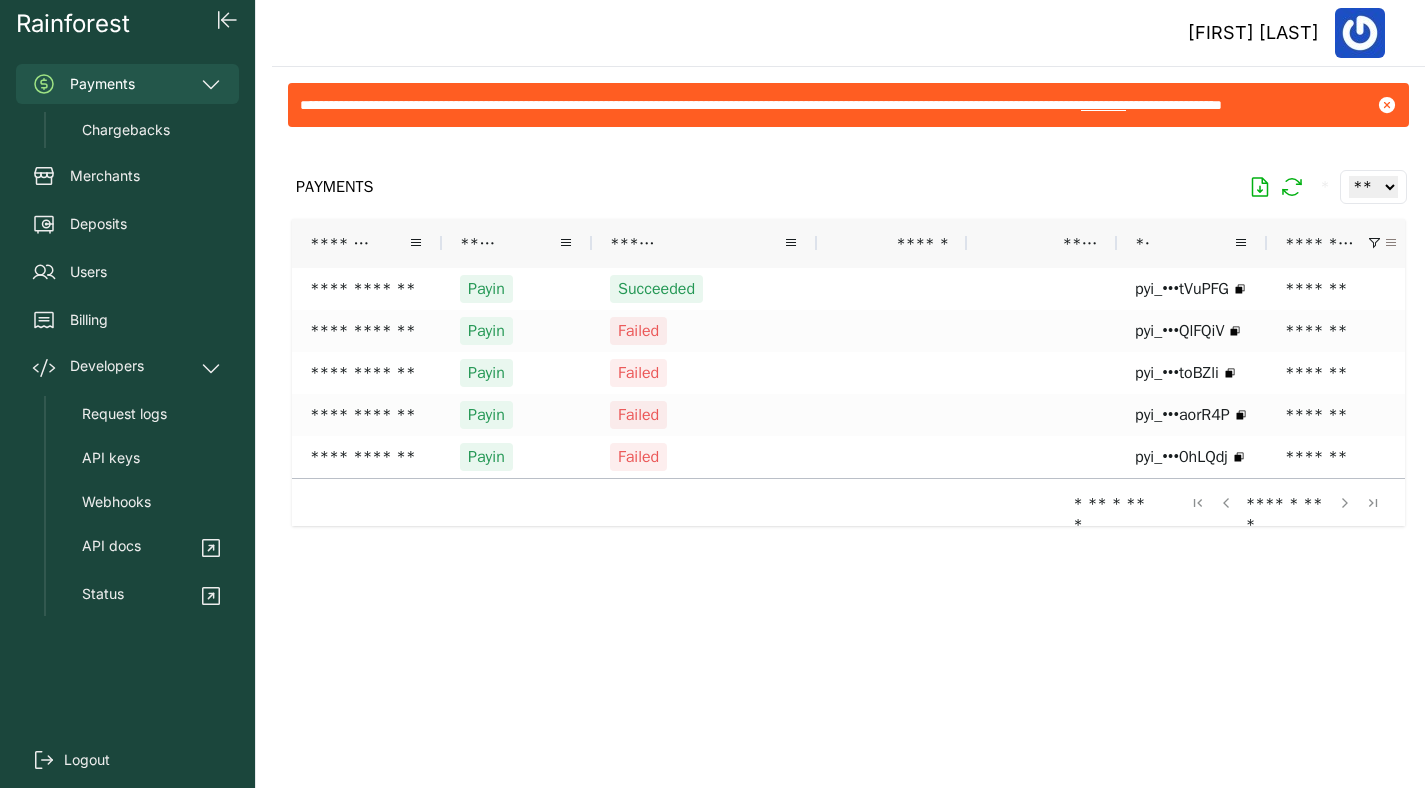 click at bounding box center [1391, 243] 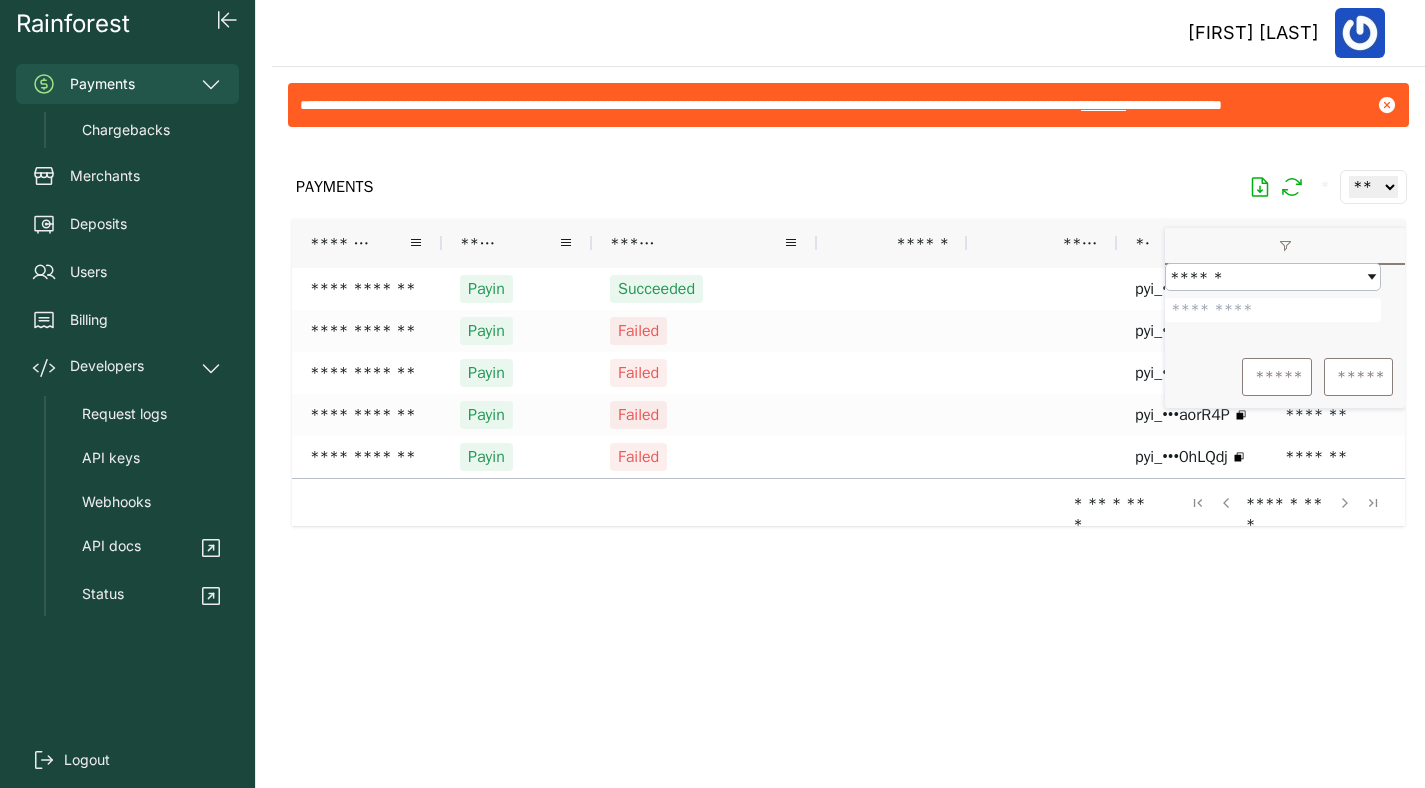 drag, startPoint x: 1288, startPoint y: 320, endPoint x: 1175, endPoint y: 320, distance: 113 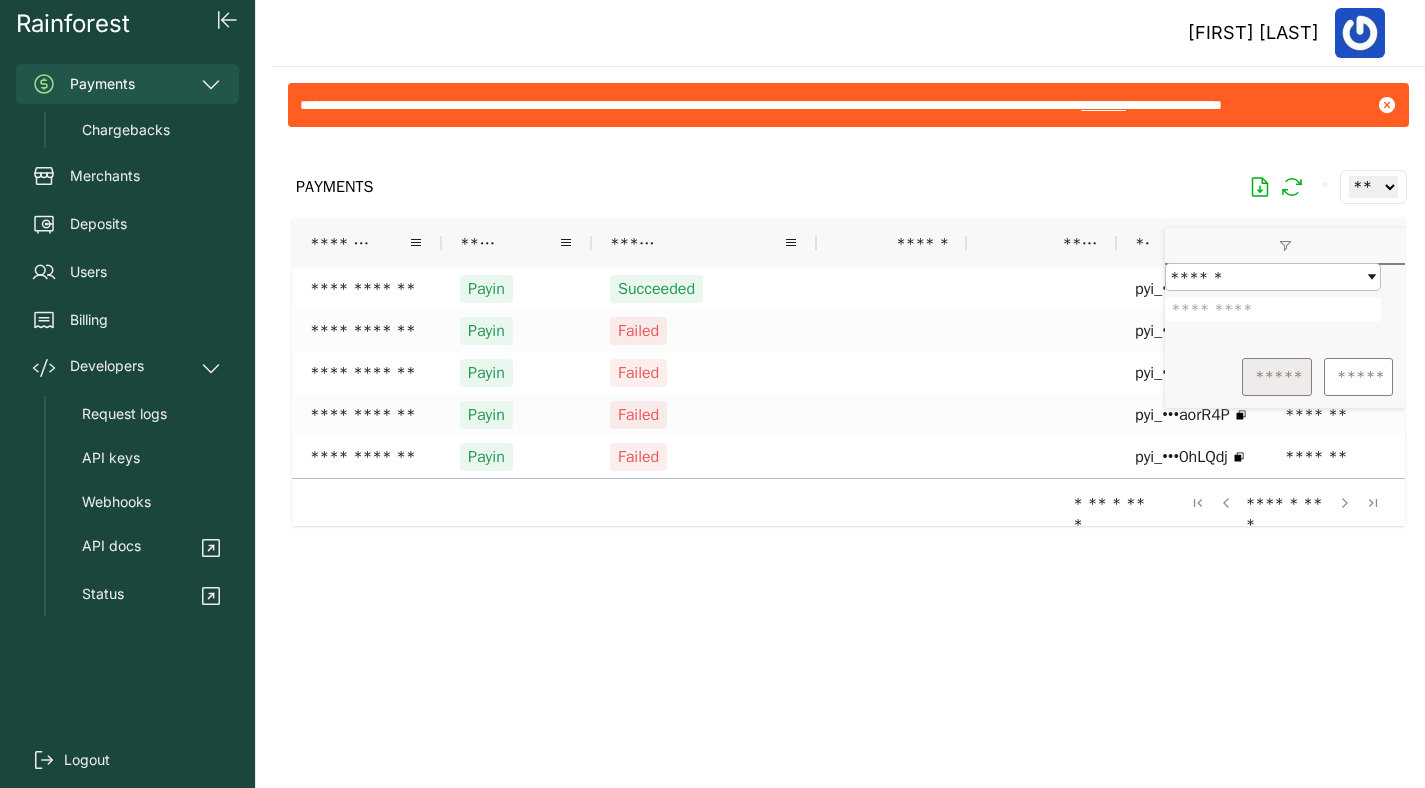 type on "*******" 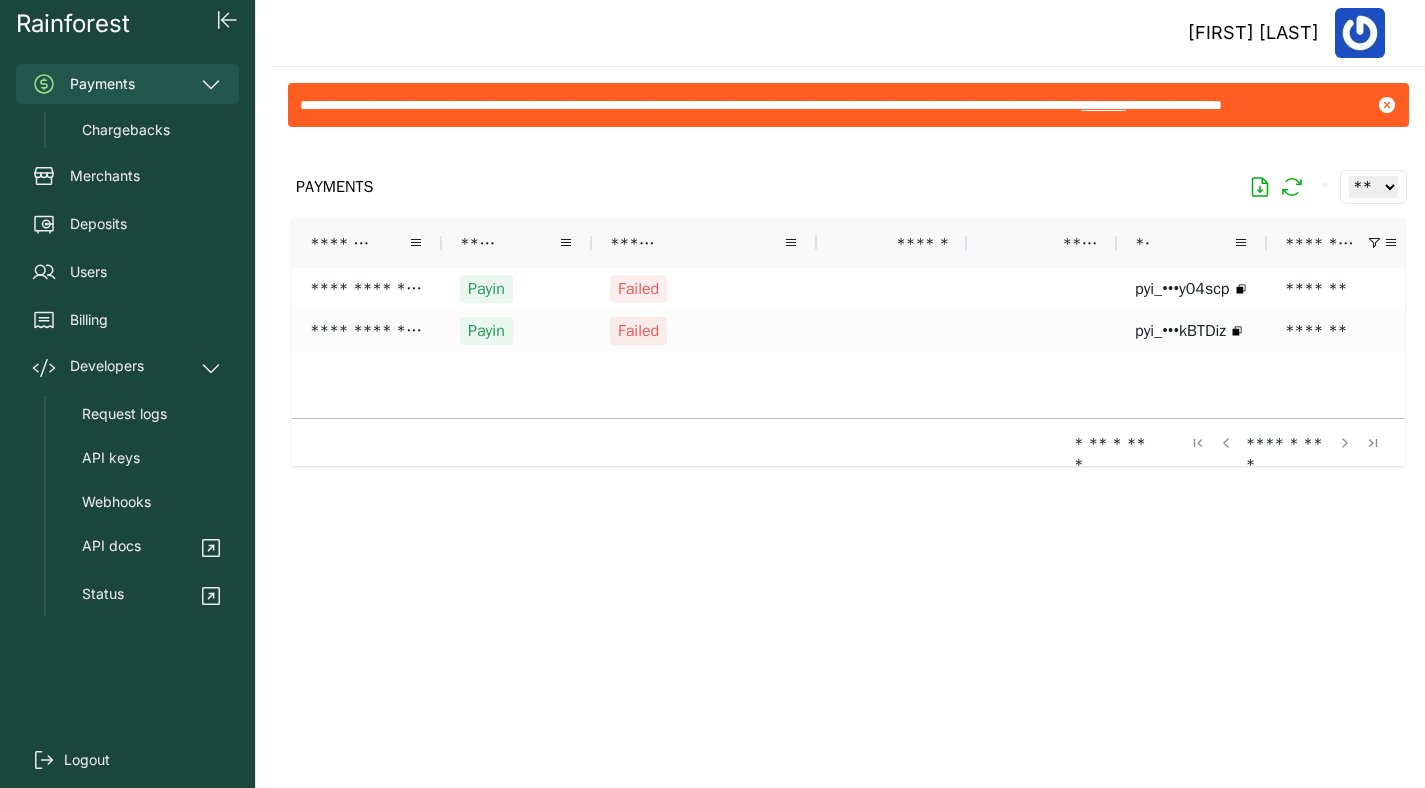 click on "**********" at bounding box center [1167, 343] 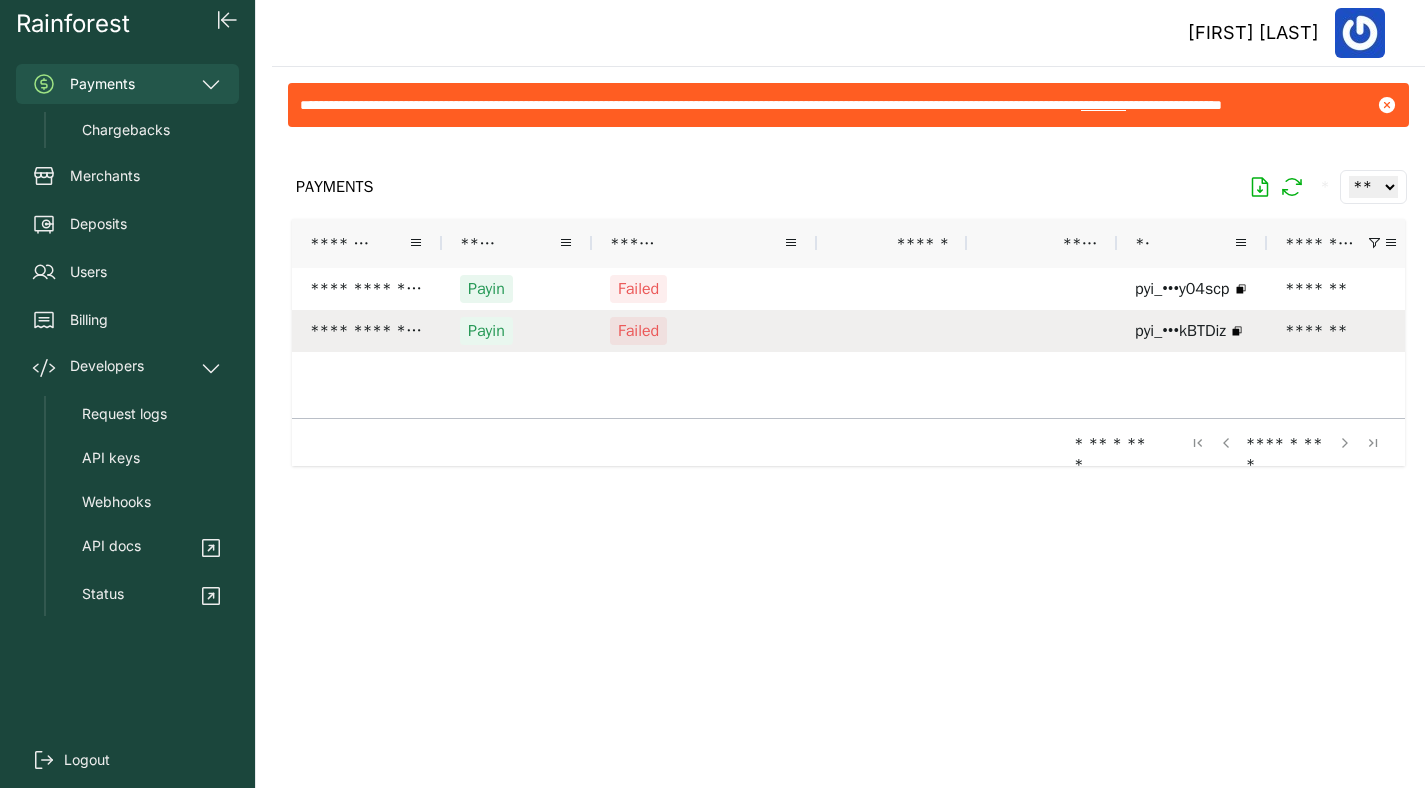 scroll, scrollTop: 0, scrollLeft: 437, axis: horizontal 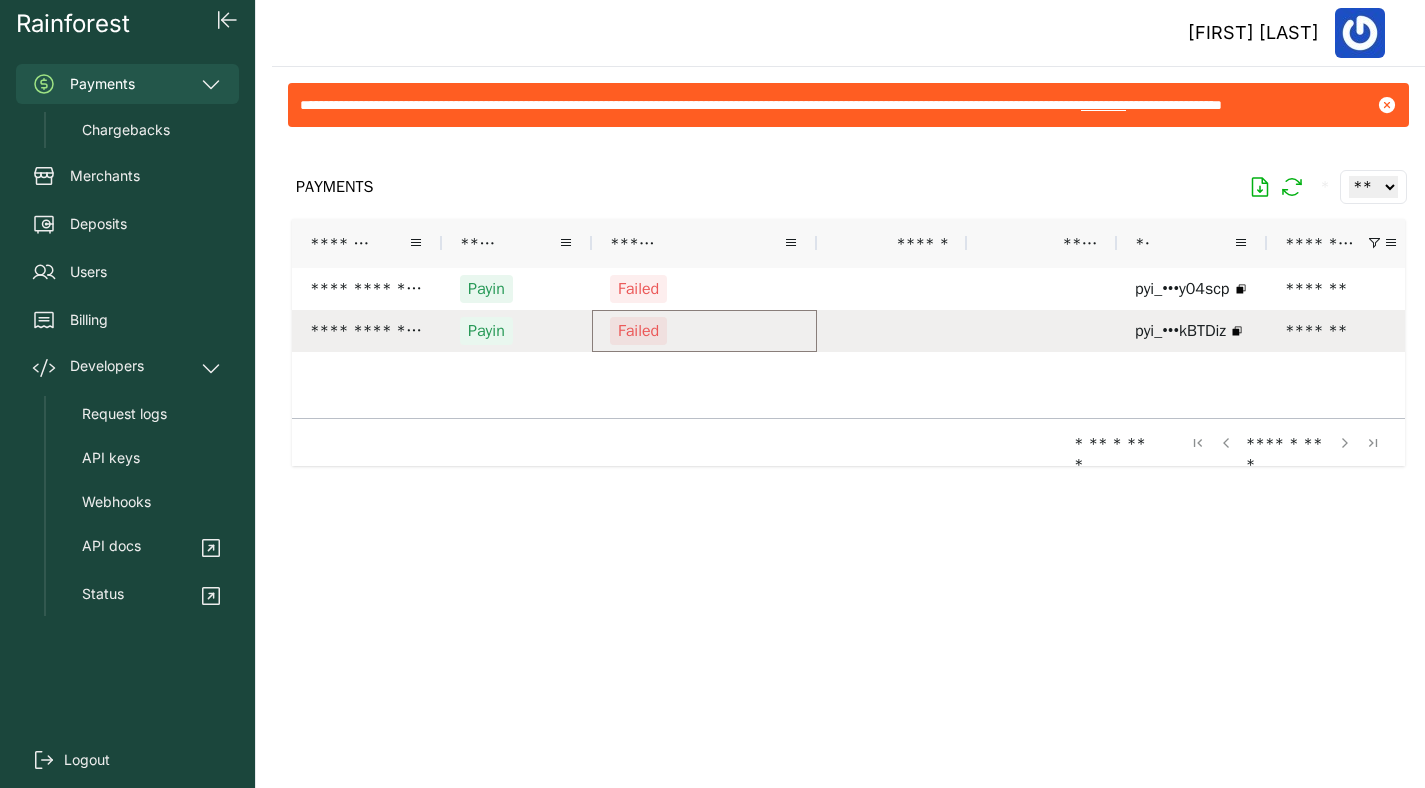 click on "Failed" at bounding box center [704, 331] 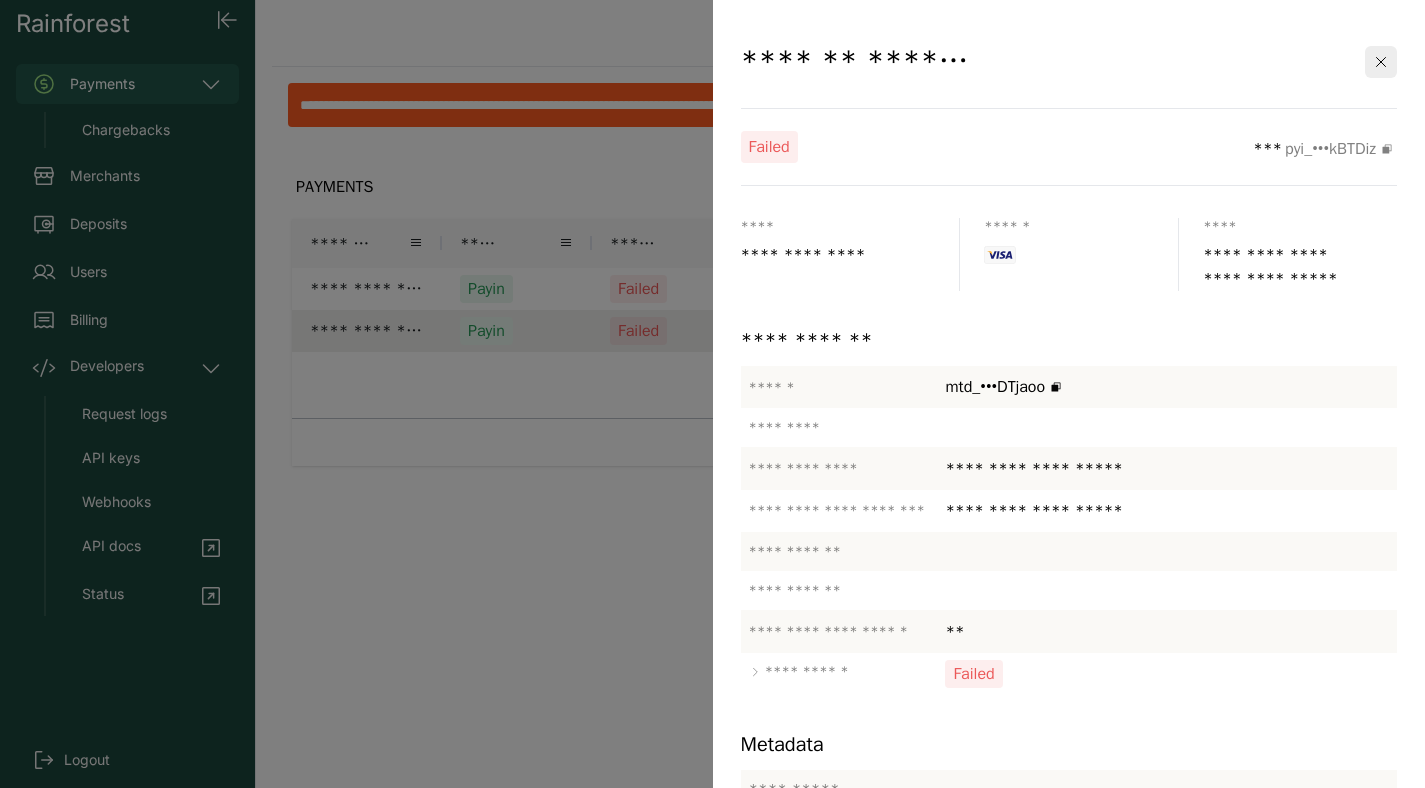 click at bounding box center [712, 394] 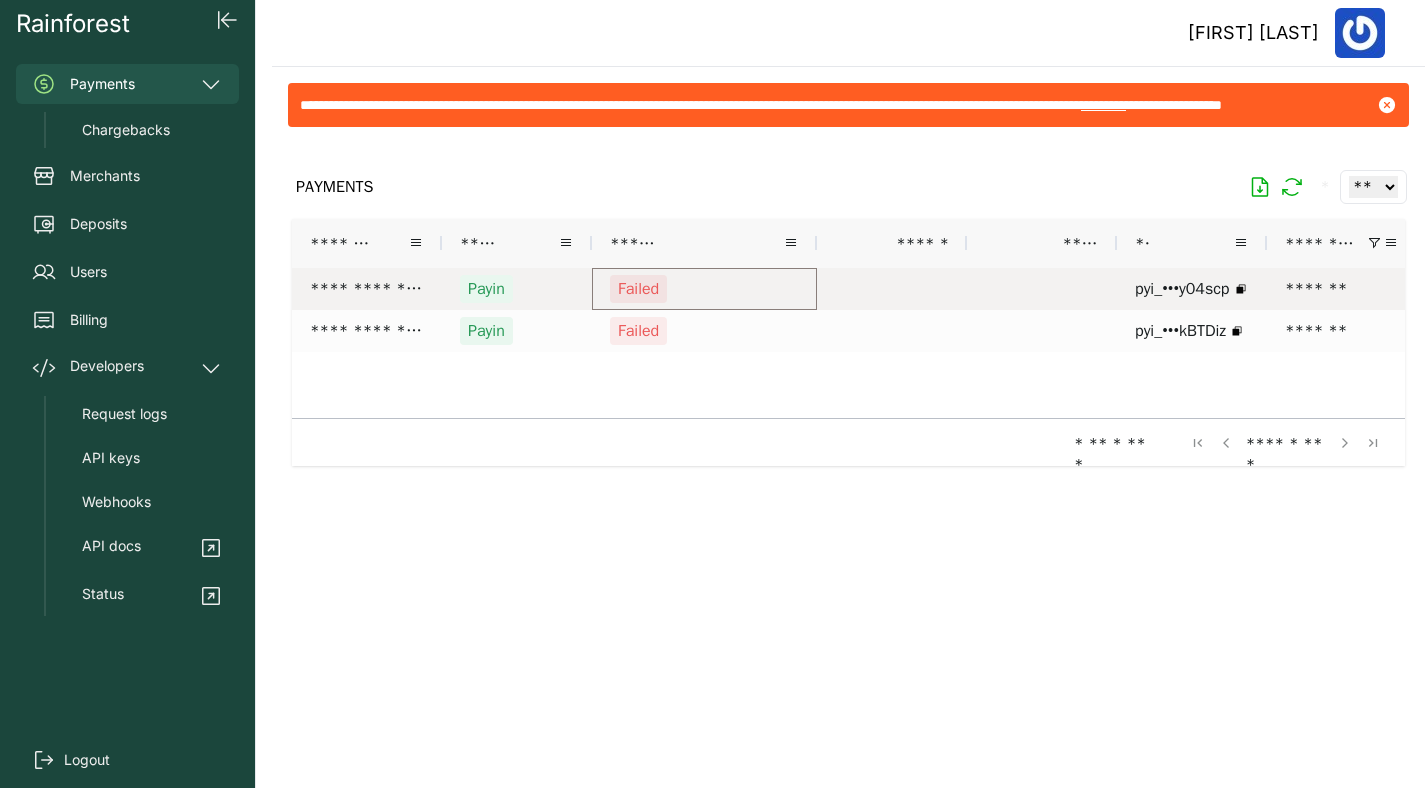 click on "Failed" at bounding box center (704, 289) 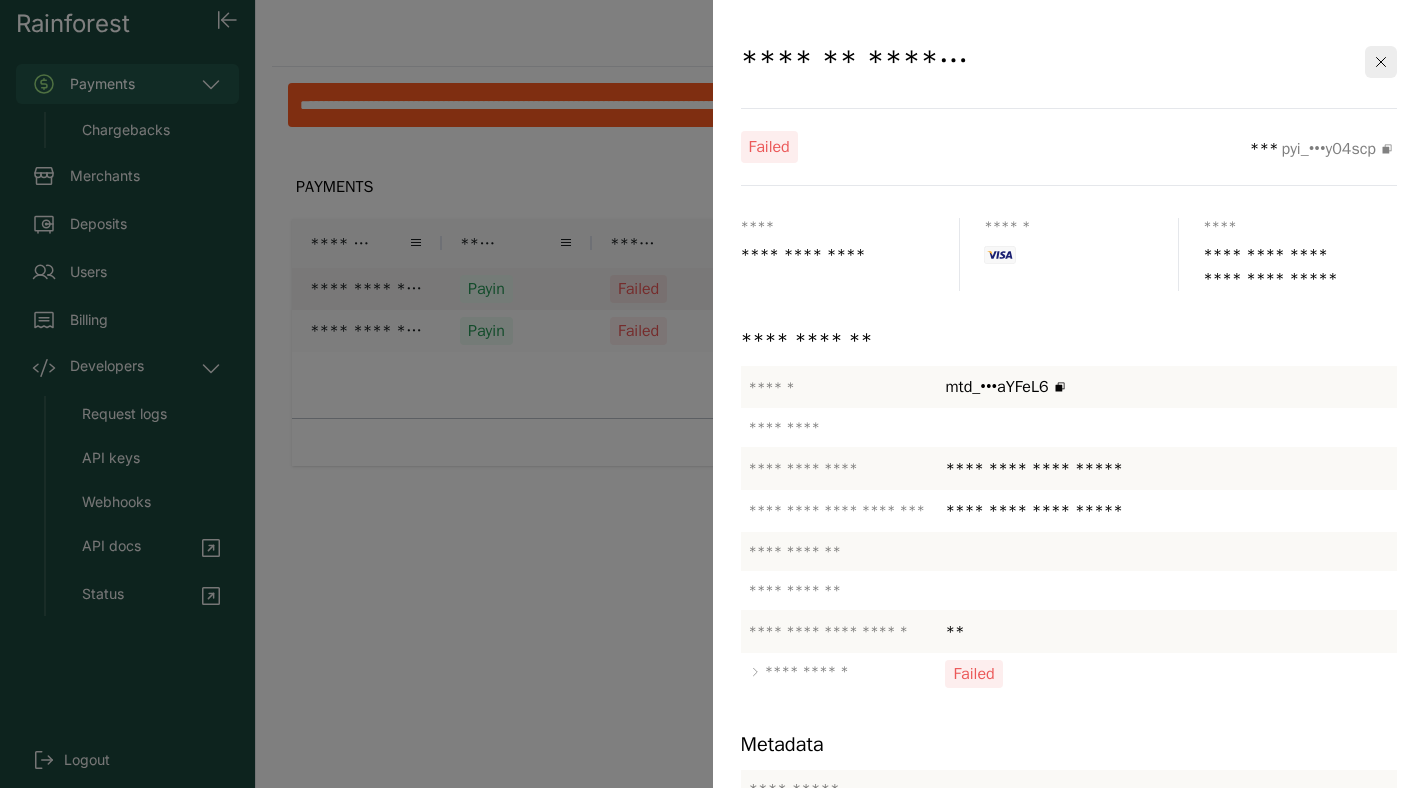 click at bounding box center (712, 394) 